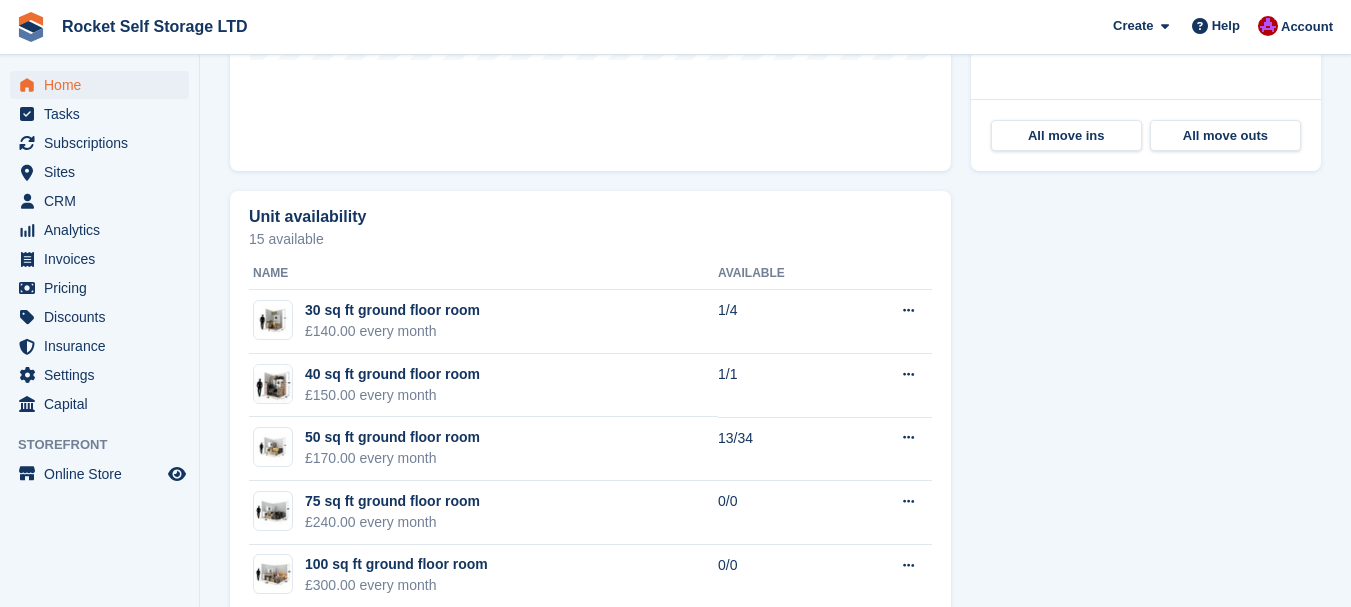 scroll, scrollTop: 1046, scrollLeft: 0, axis: vertical 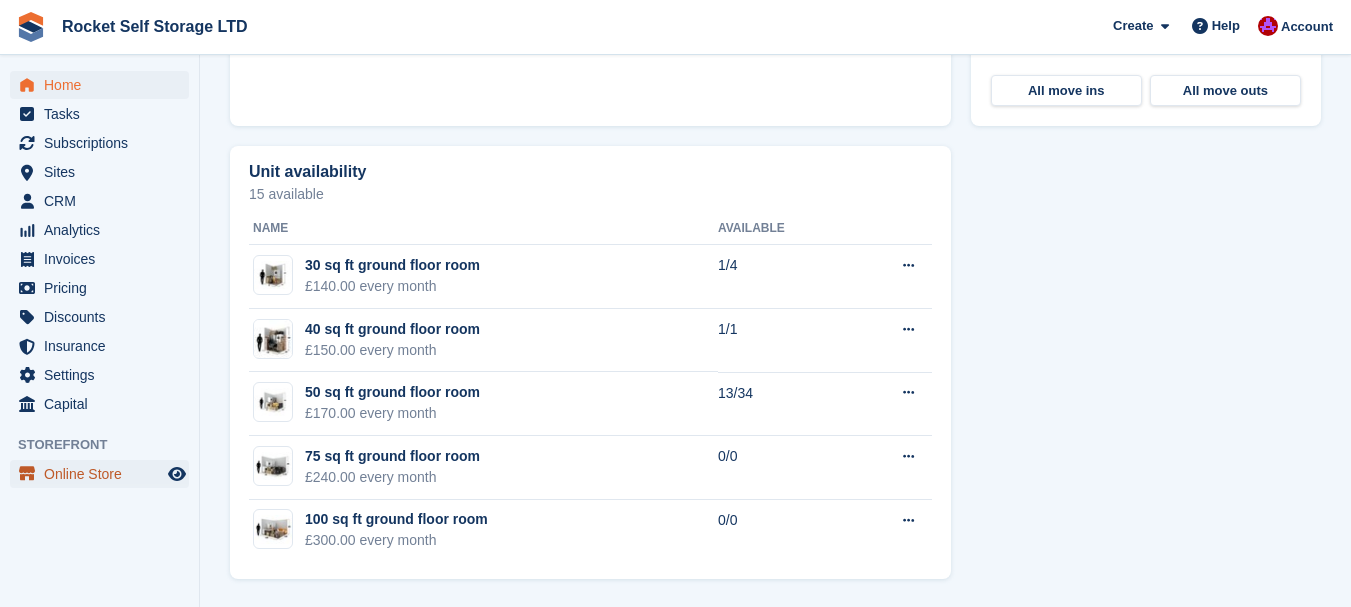click on "Online Store" at bounding box center [104, 474] 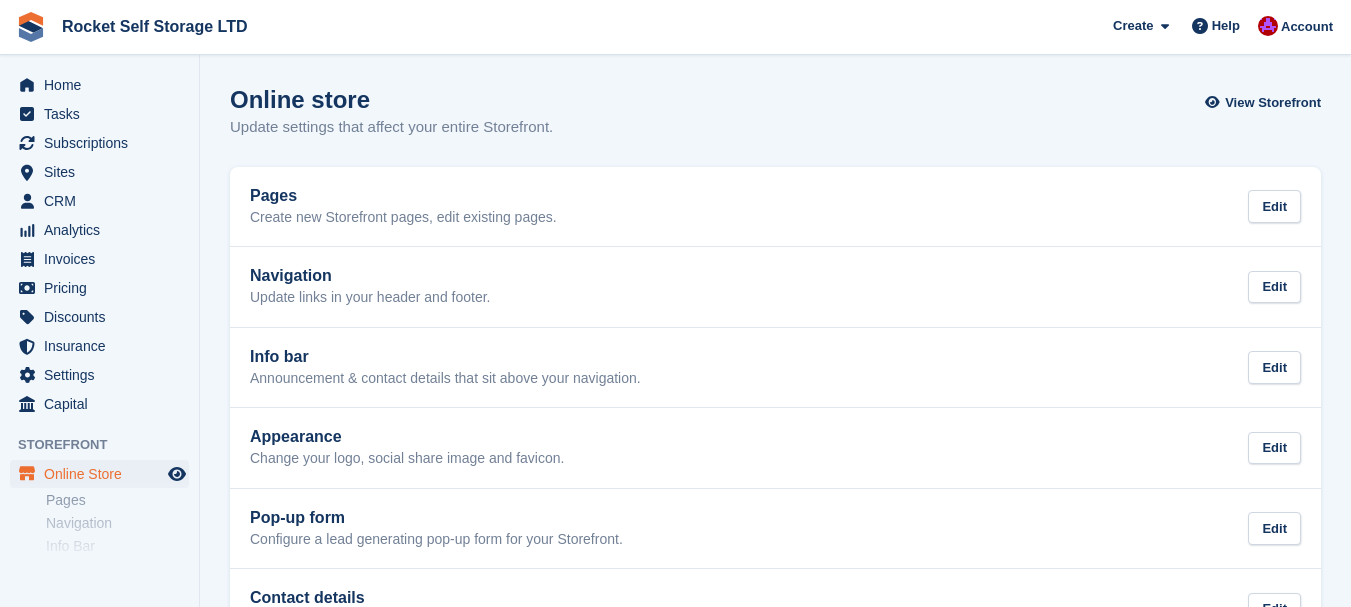 scroll, scrollTop: 0, scrollLeft: 0, axis: both 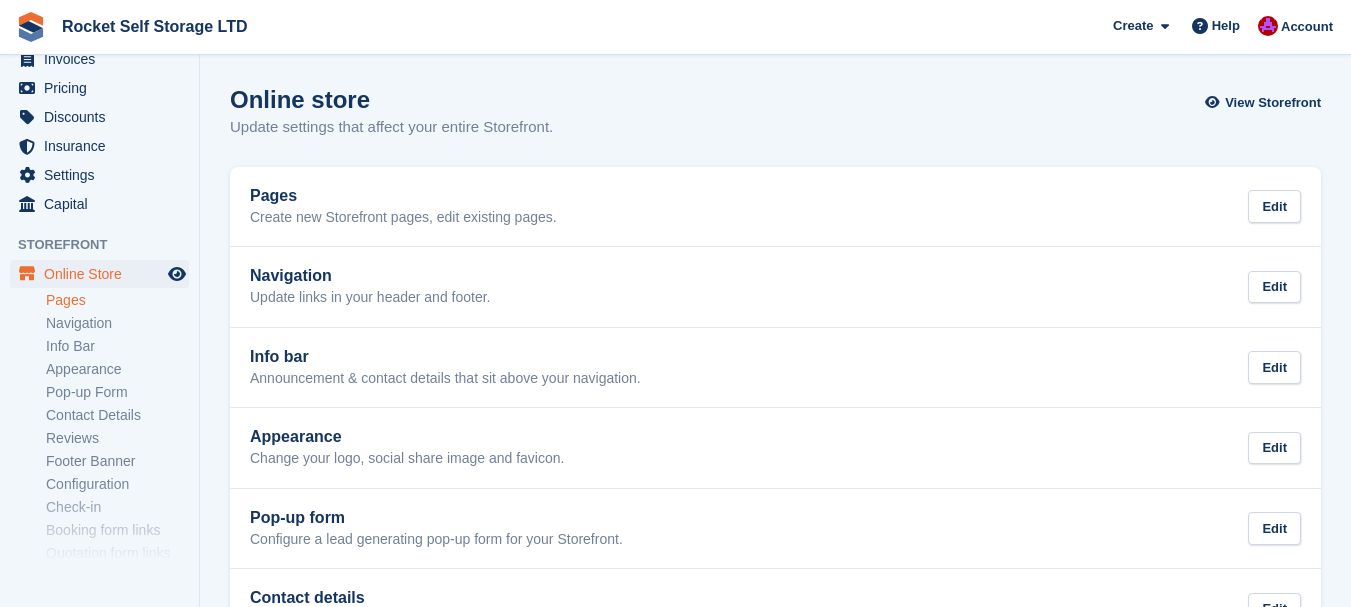 click on "Pages" at bounding box center [117, 300] 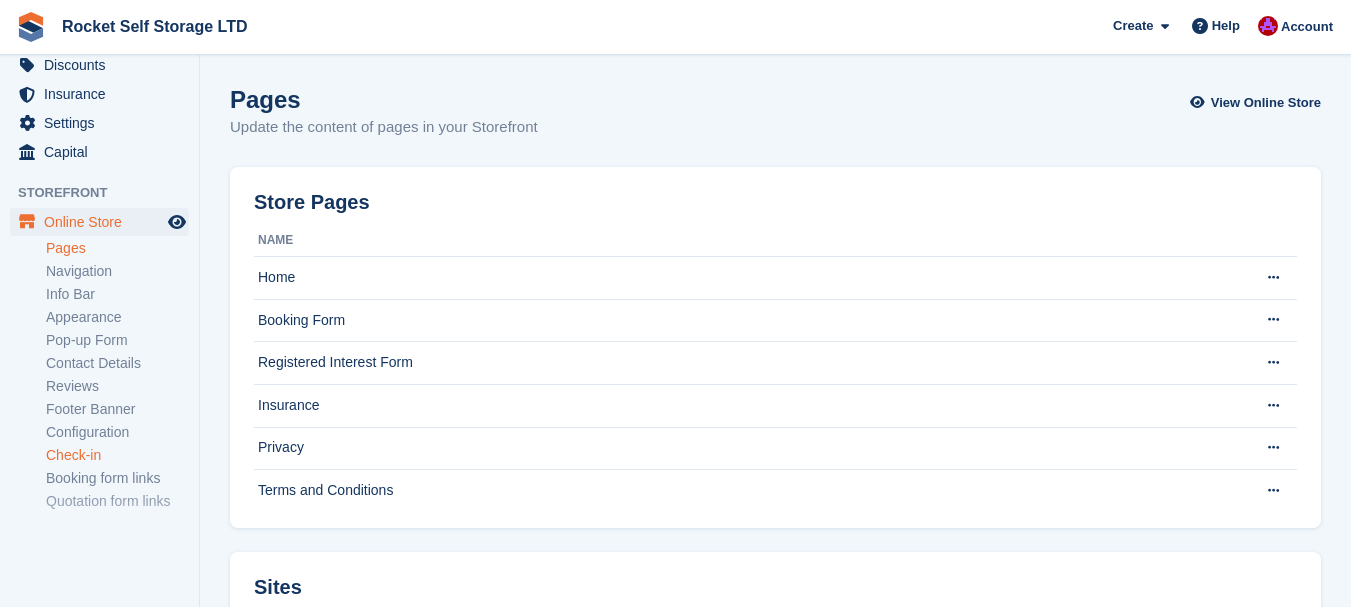scroll, scrollTop: 277, scrollLeft: 0, axis: vertical 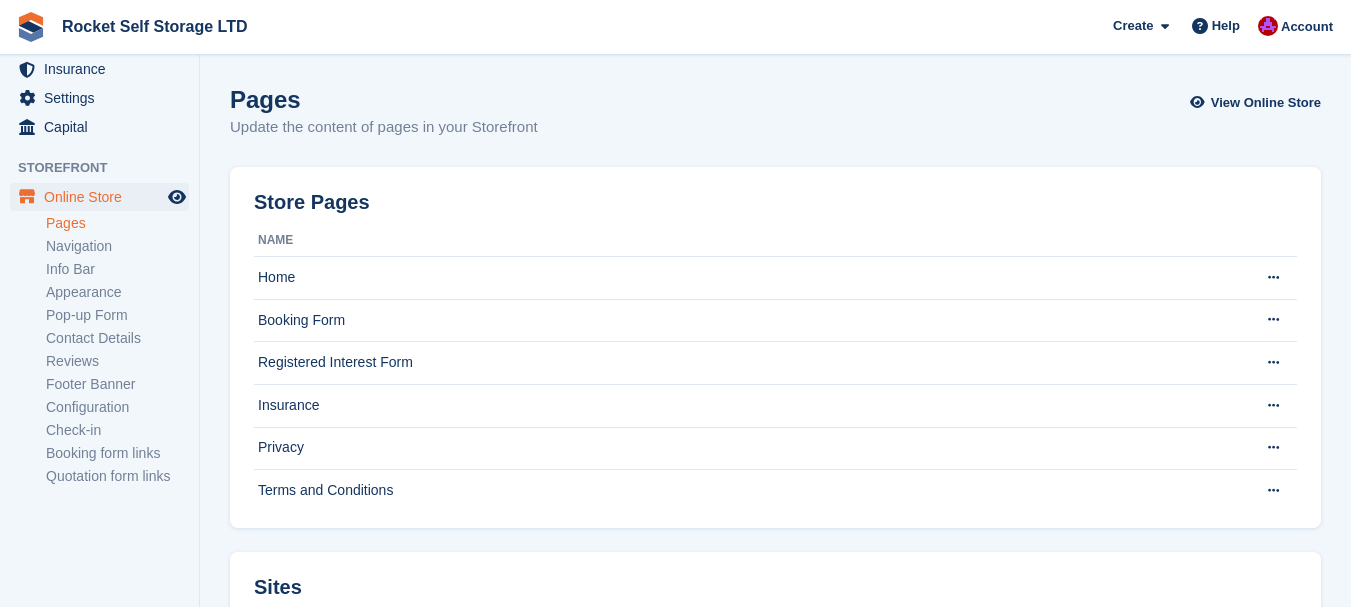 click on "Pages" at bounding box center (117, 223) 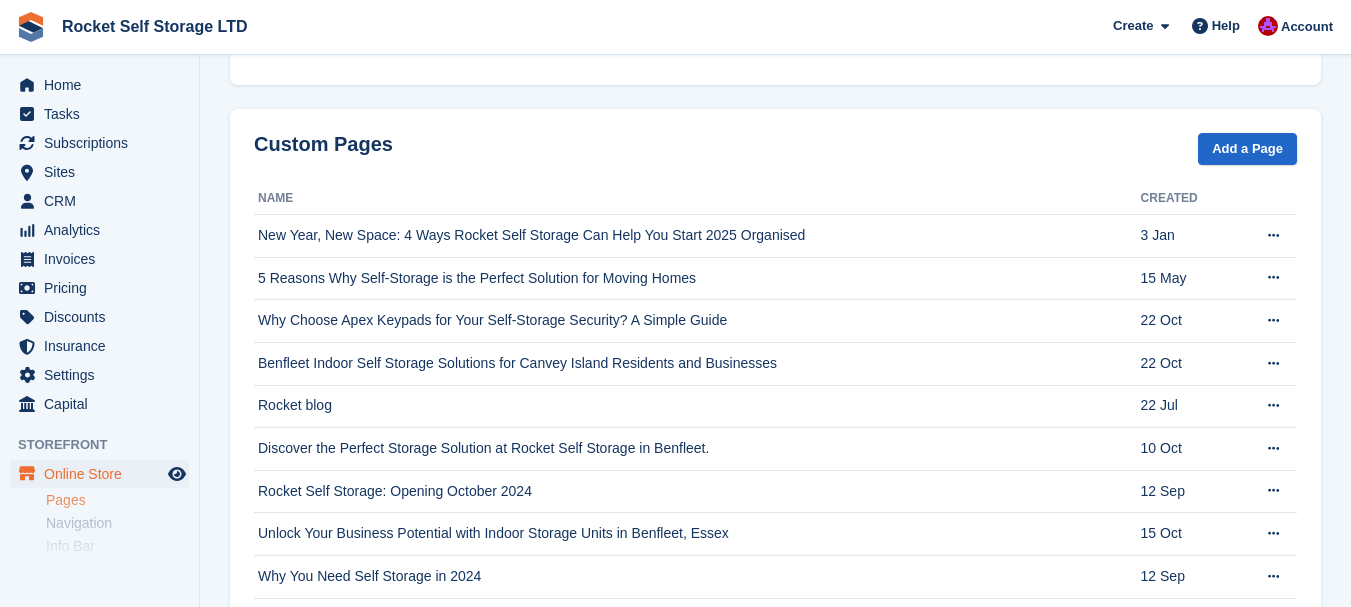 scroll, scrollTop: 700, scrollLeft: 0, axis: vertical 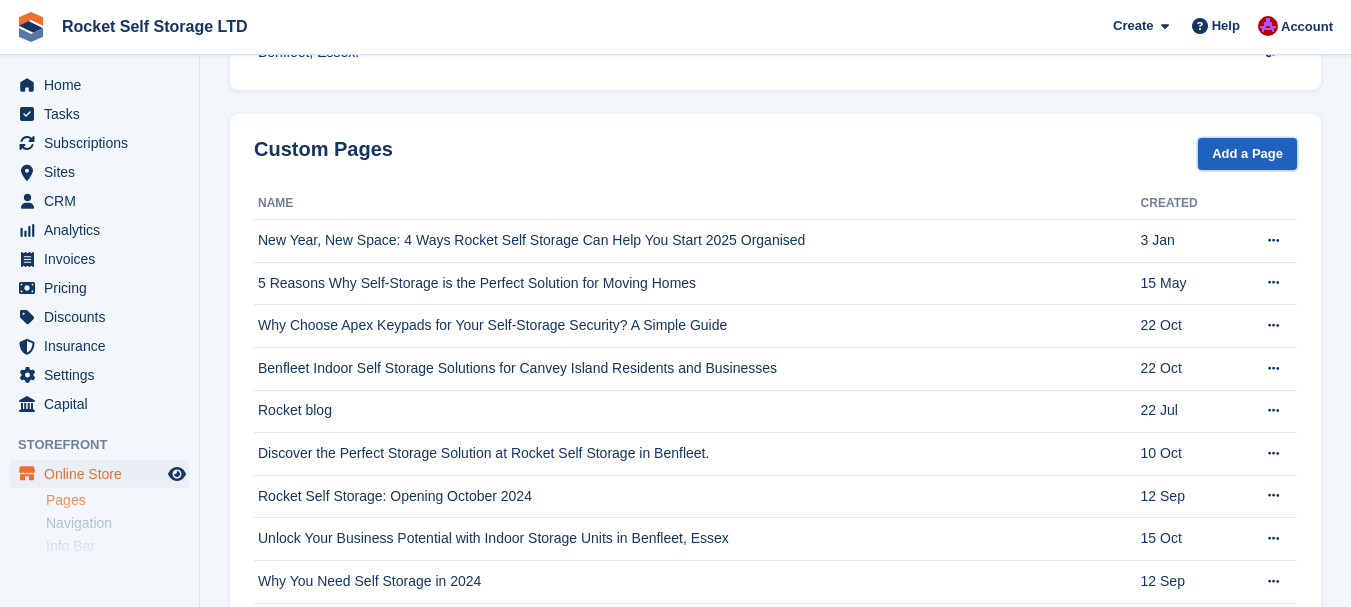 click on "Add a Page" at bounding box center [1247, 154] 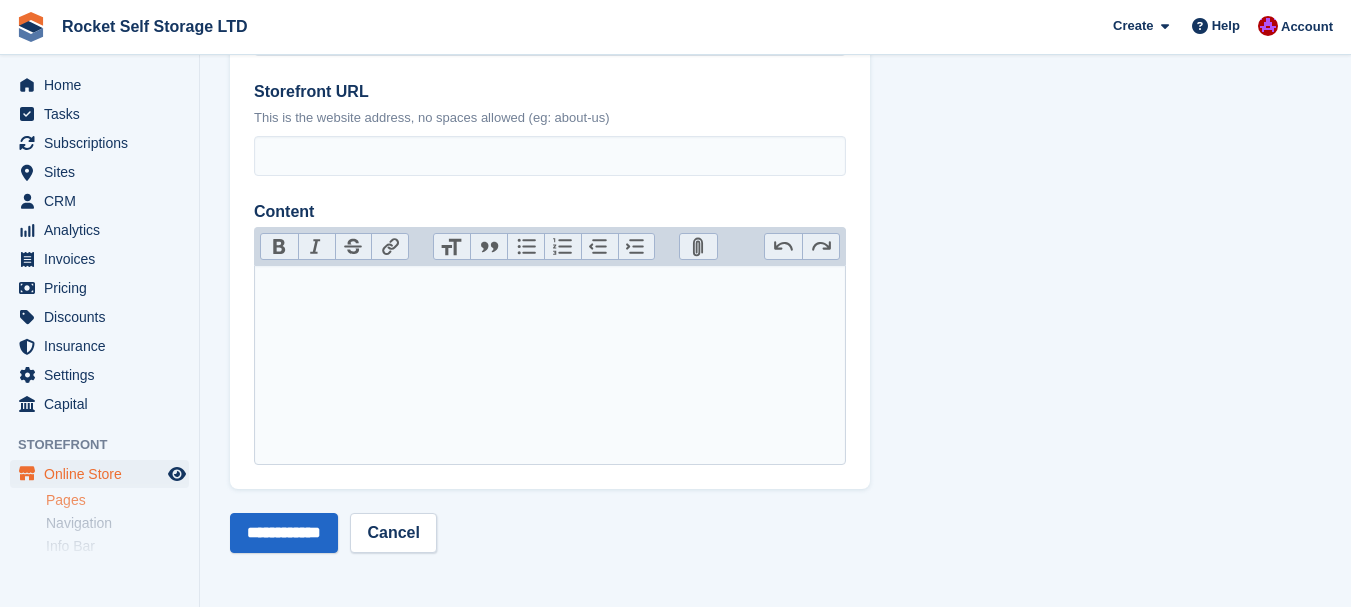 scroll, scrollTop: 0, scrollLeft: 0, axis: both 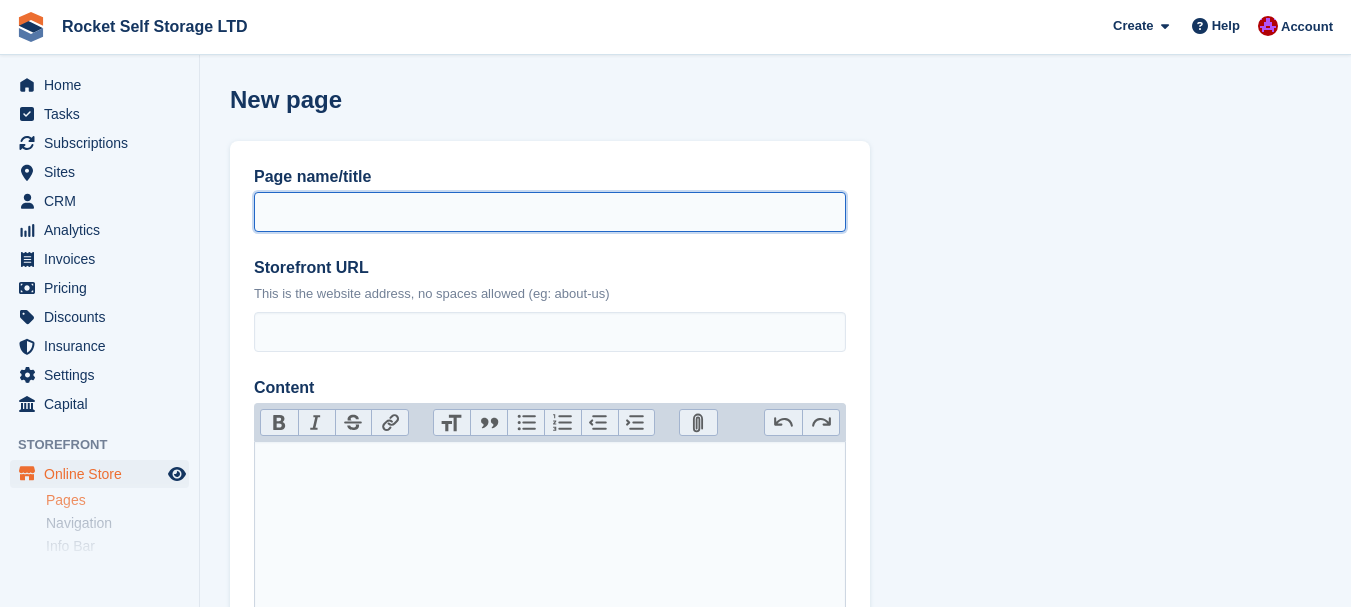 click on "Page name/title" at bounding box center (550, 212) 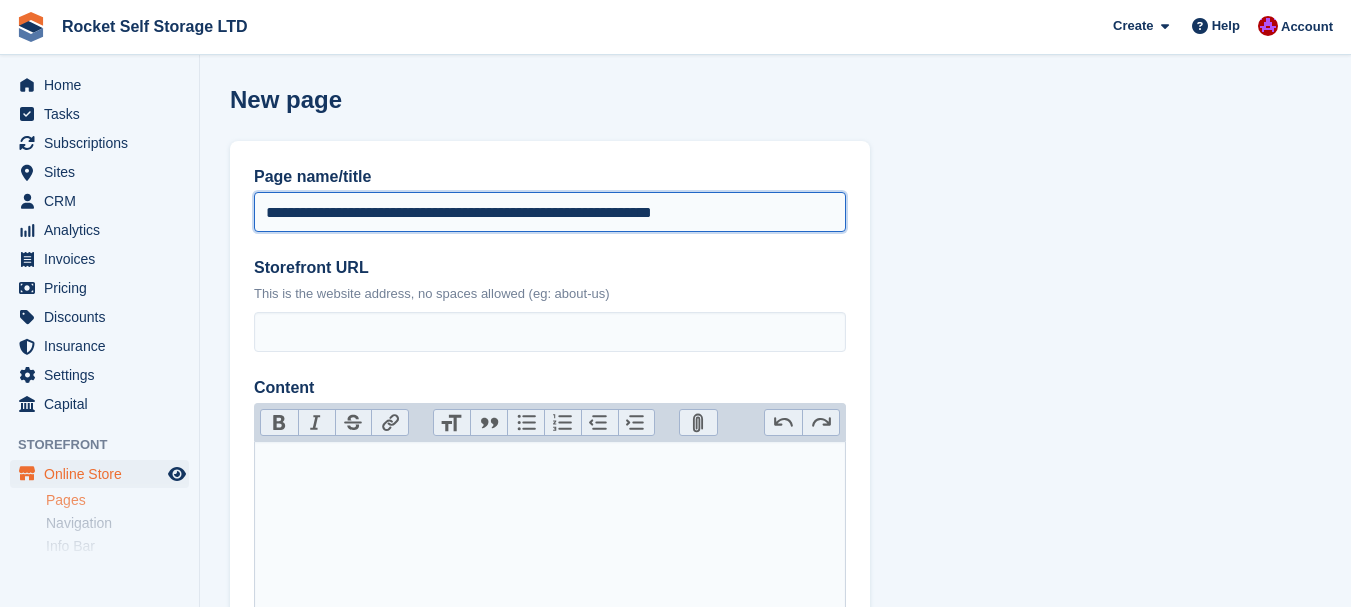 type on "**********" 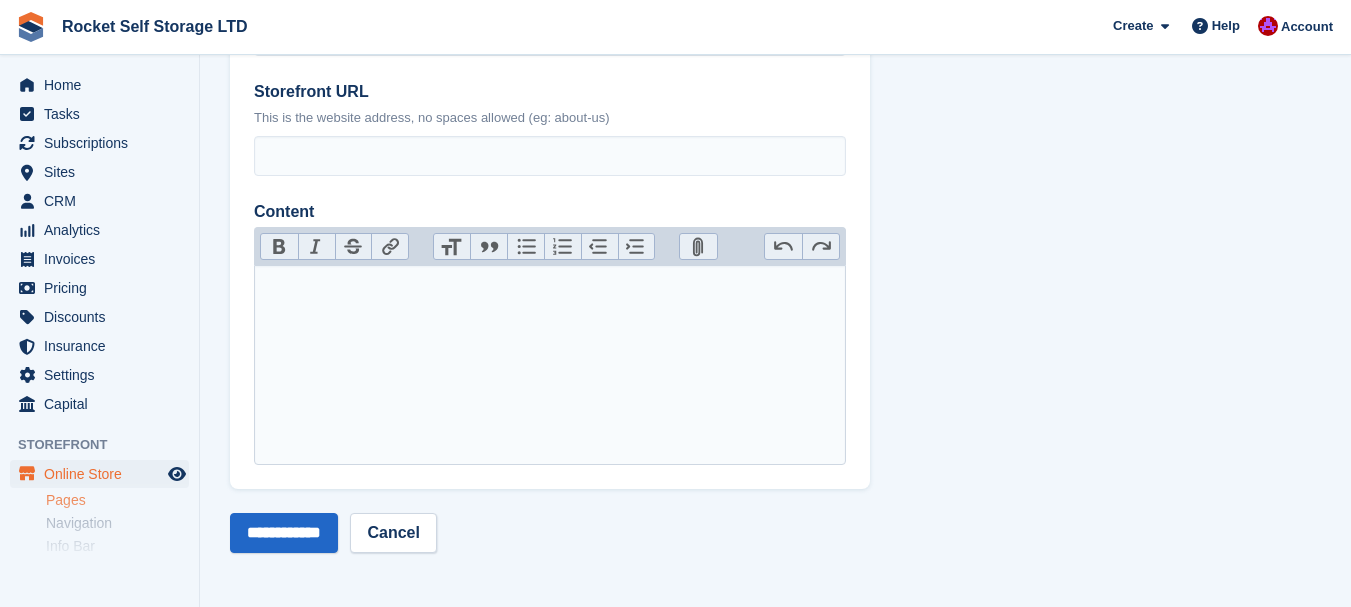 click at bounding box center [550, 365] 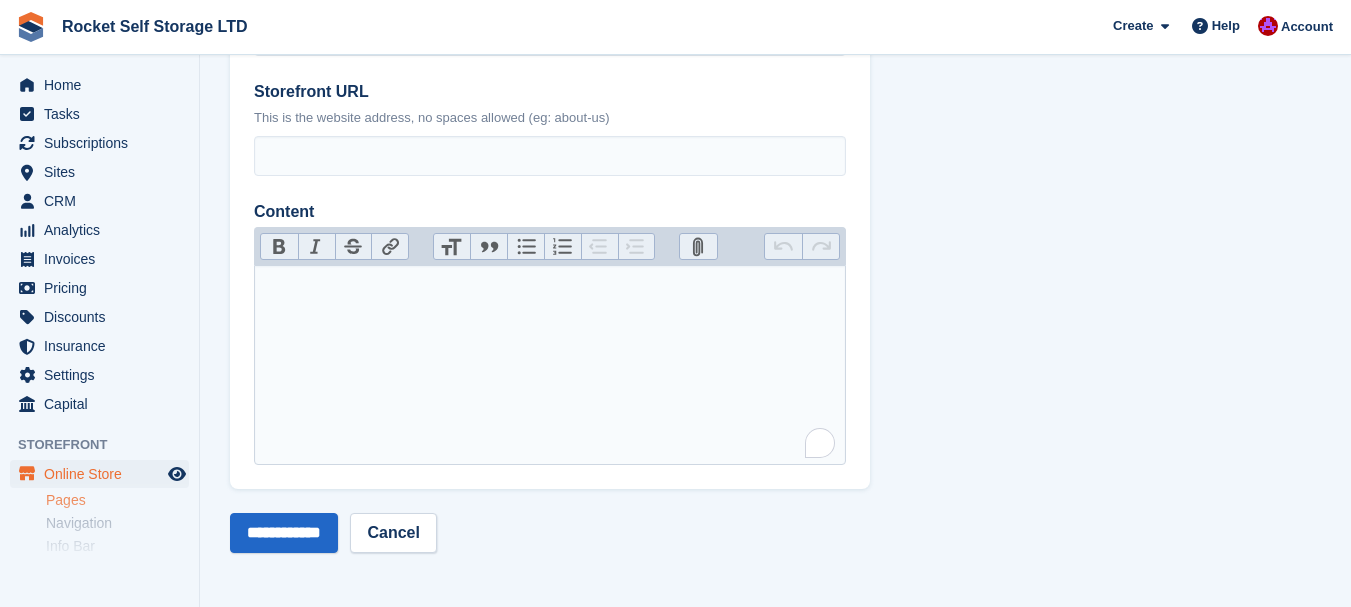 paste on "**********" 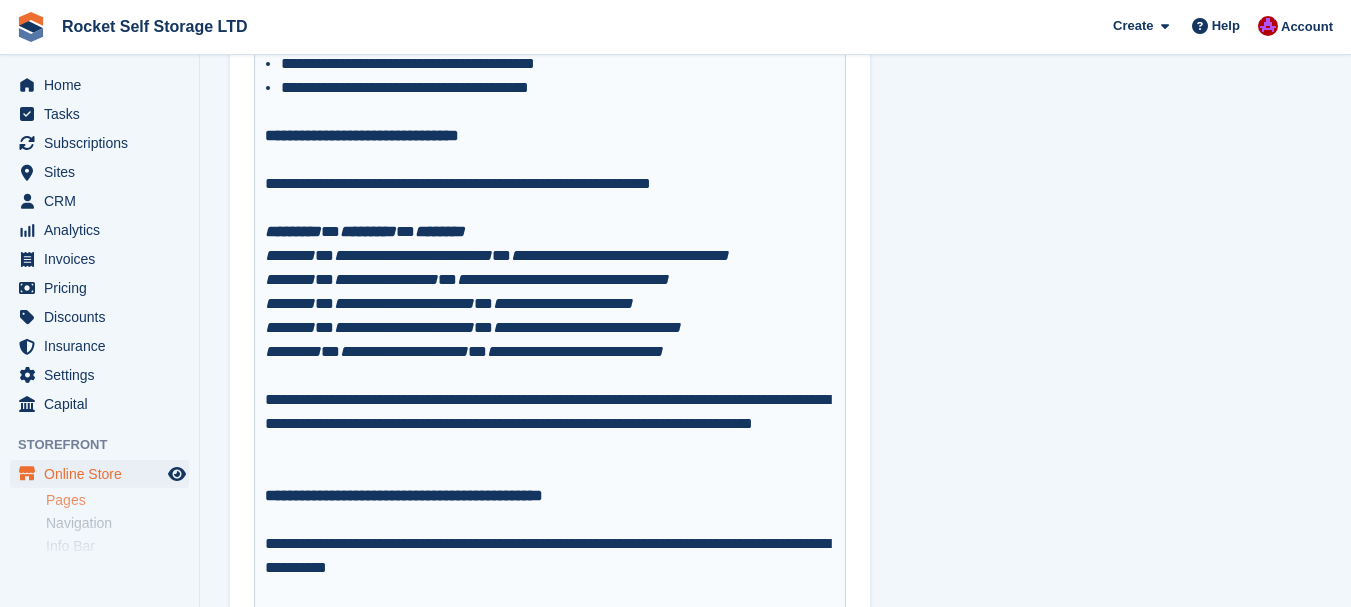 scroll, scrollTop: 1376, scrollLeft: 0, axis: vertical 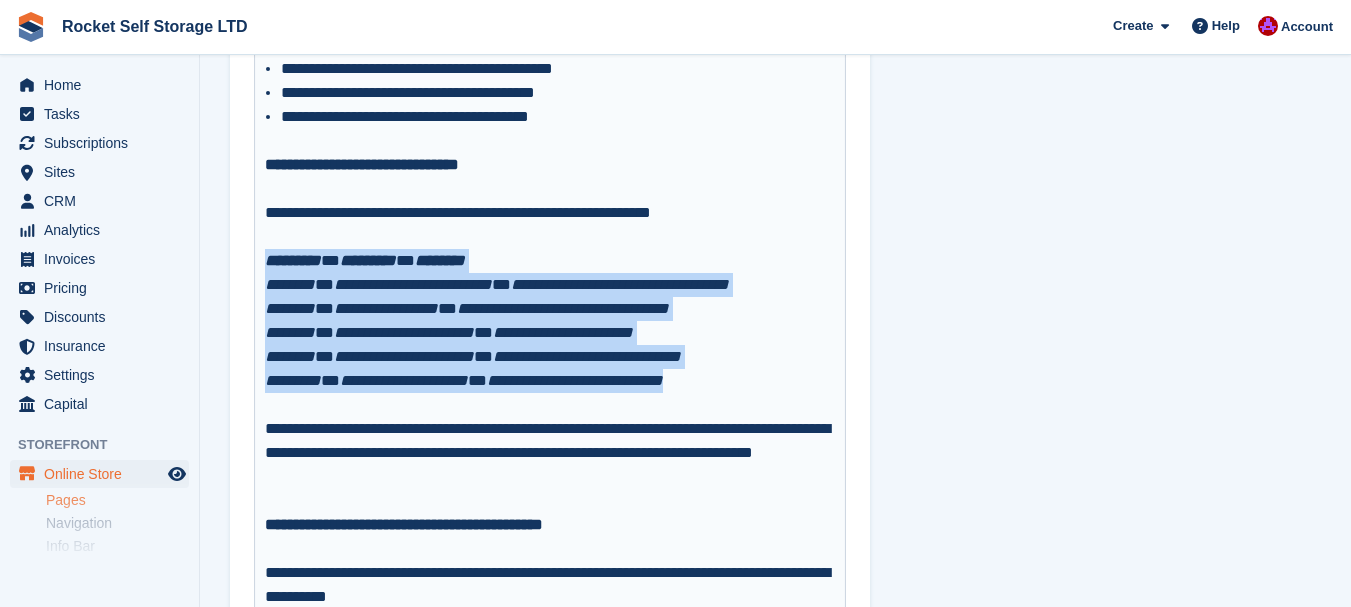 drag, startPoint x: 262, startPoint y: 266, endPoint x: 692, endPoint y: 350, distance: 438.12784 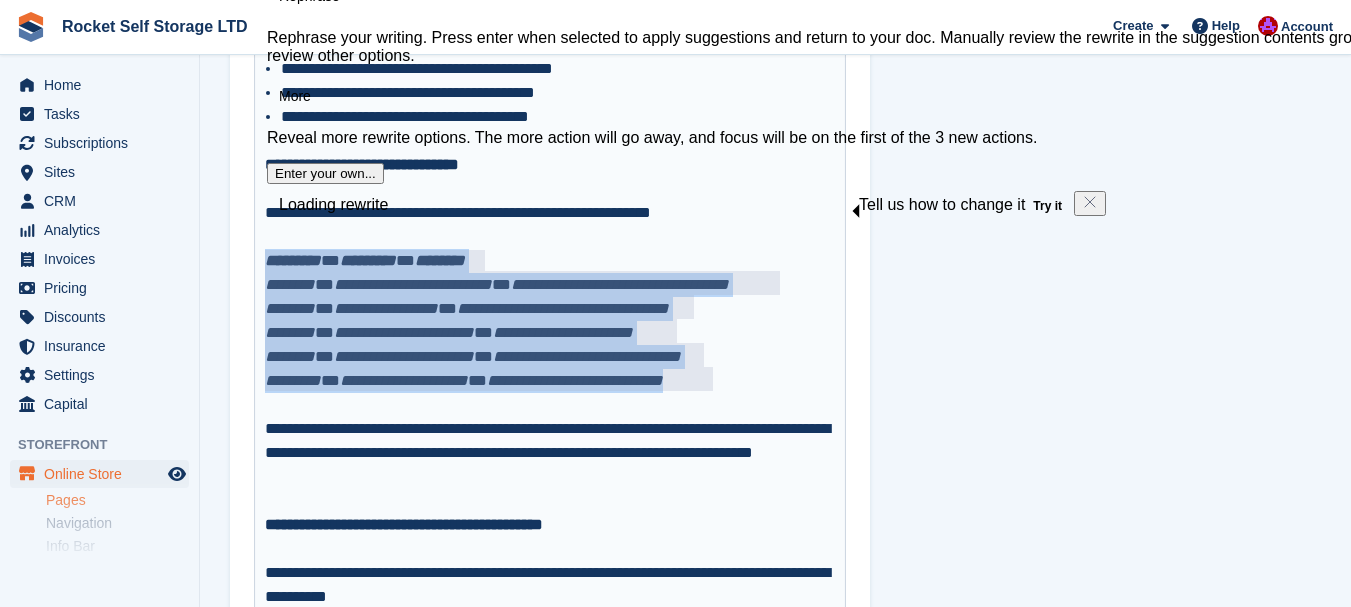 click 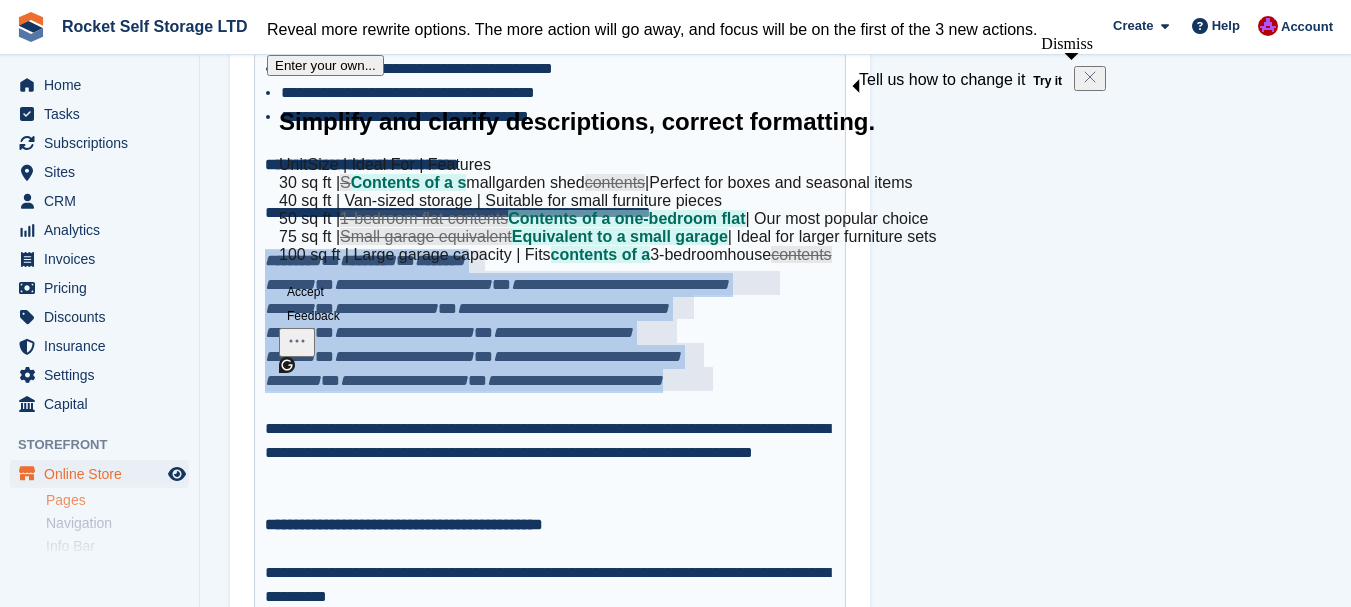 click 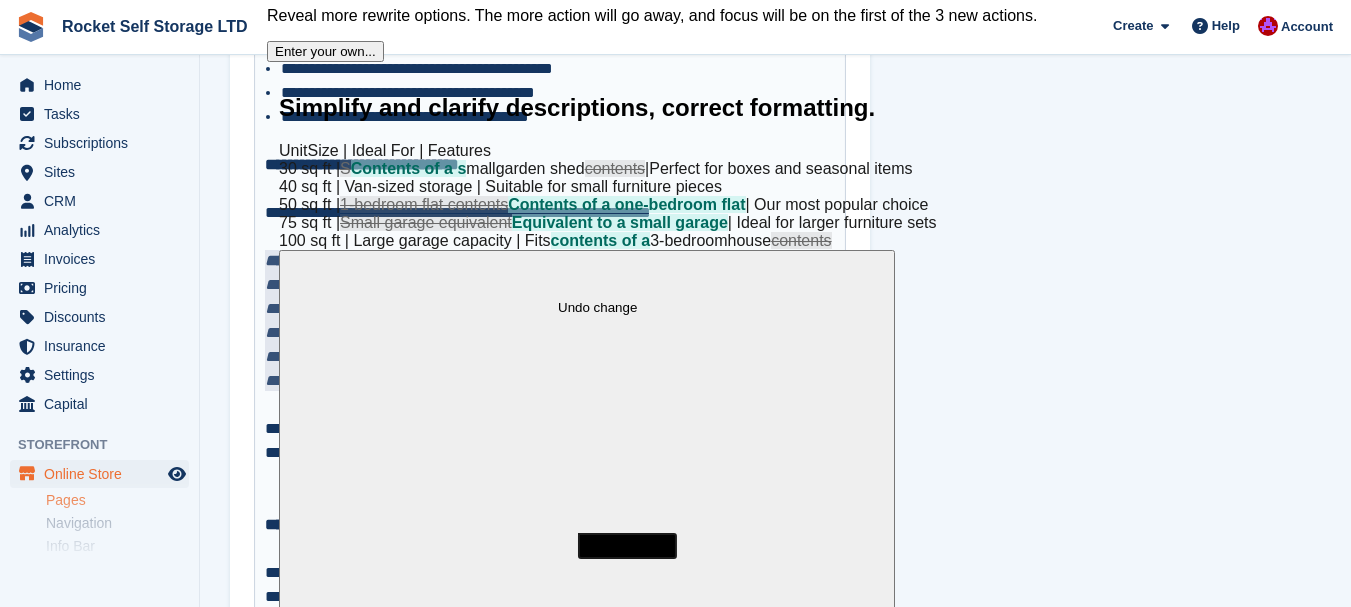 click on "**********" at bounding box center (775, 1599) 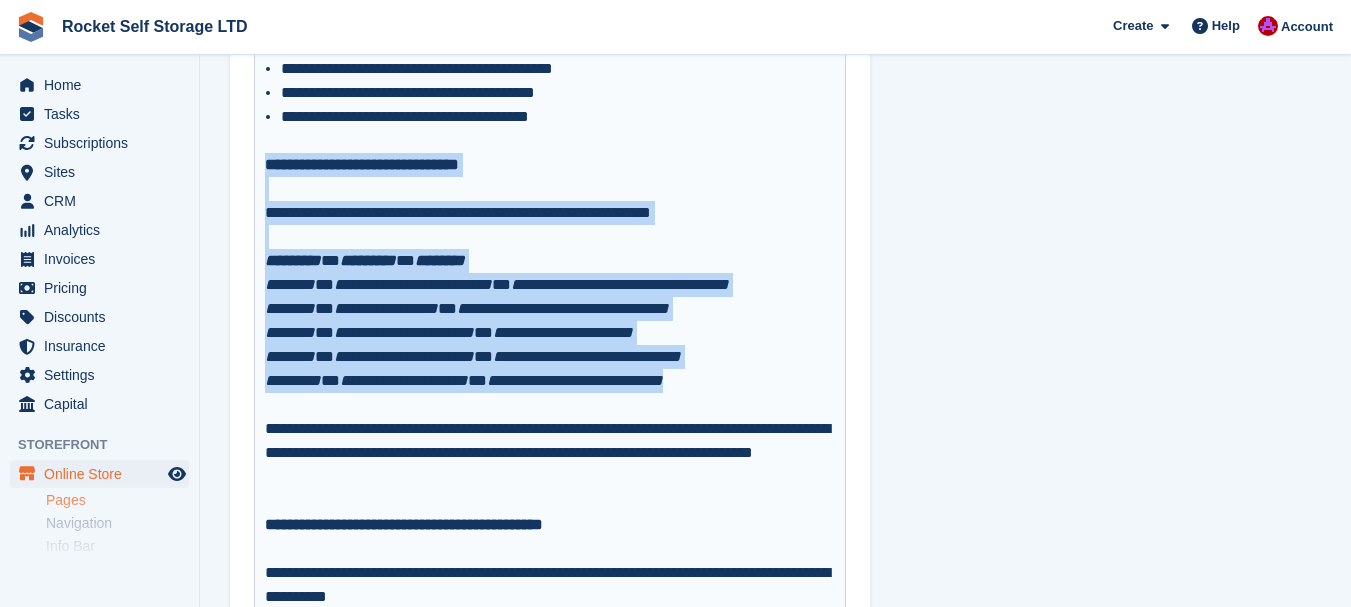 drag, startPoint x: 263, startPoint y: 165, endPoint x: 731, endPoint y: 378, distance: 514.1916 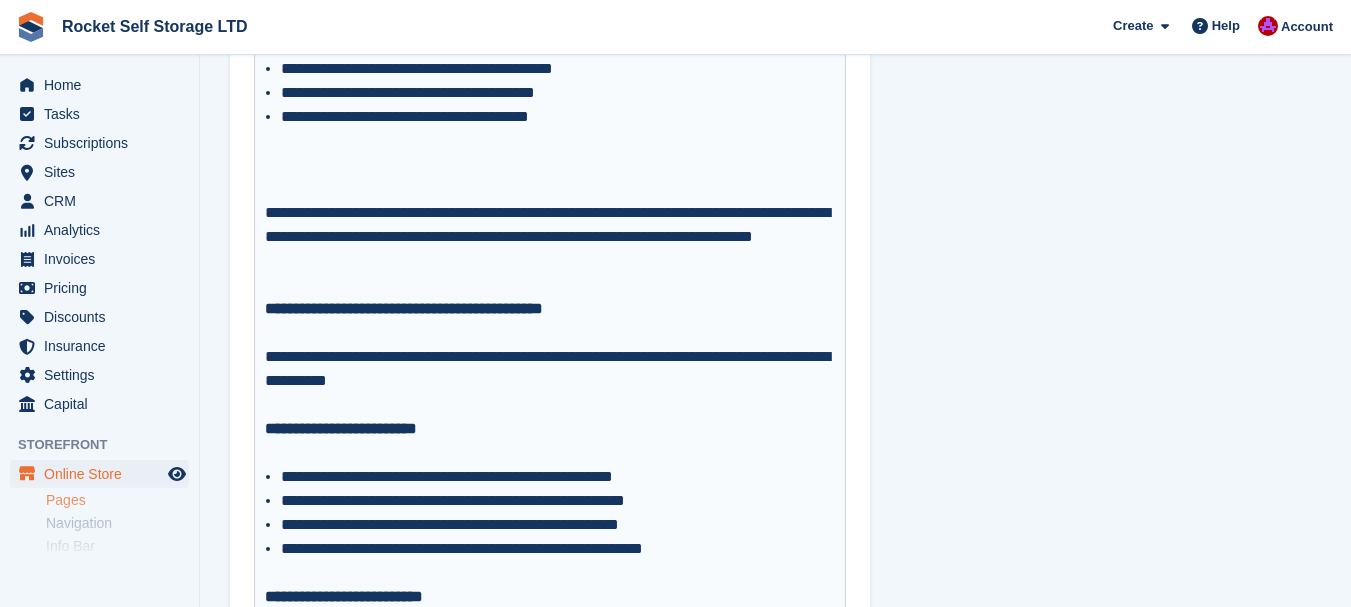 click at bounding box center (550, 189) 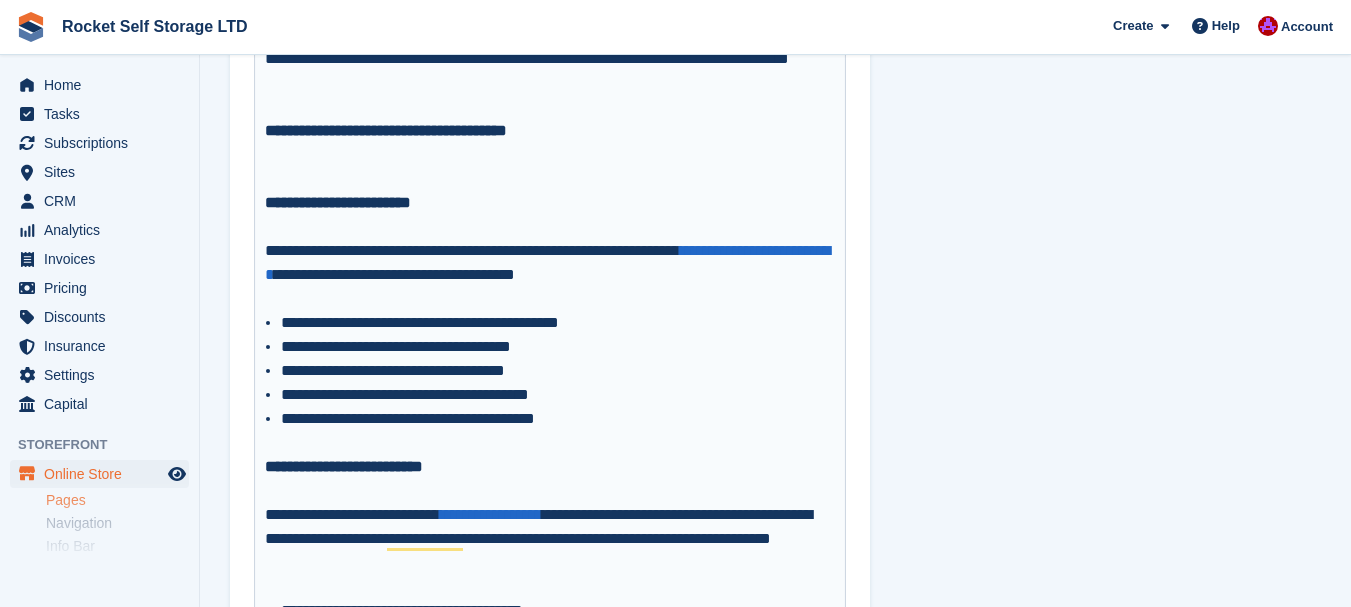 scroll, scrollTop: 676, scrollLeft: 0, axis: vertical 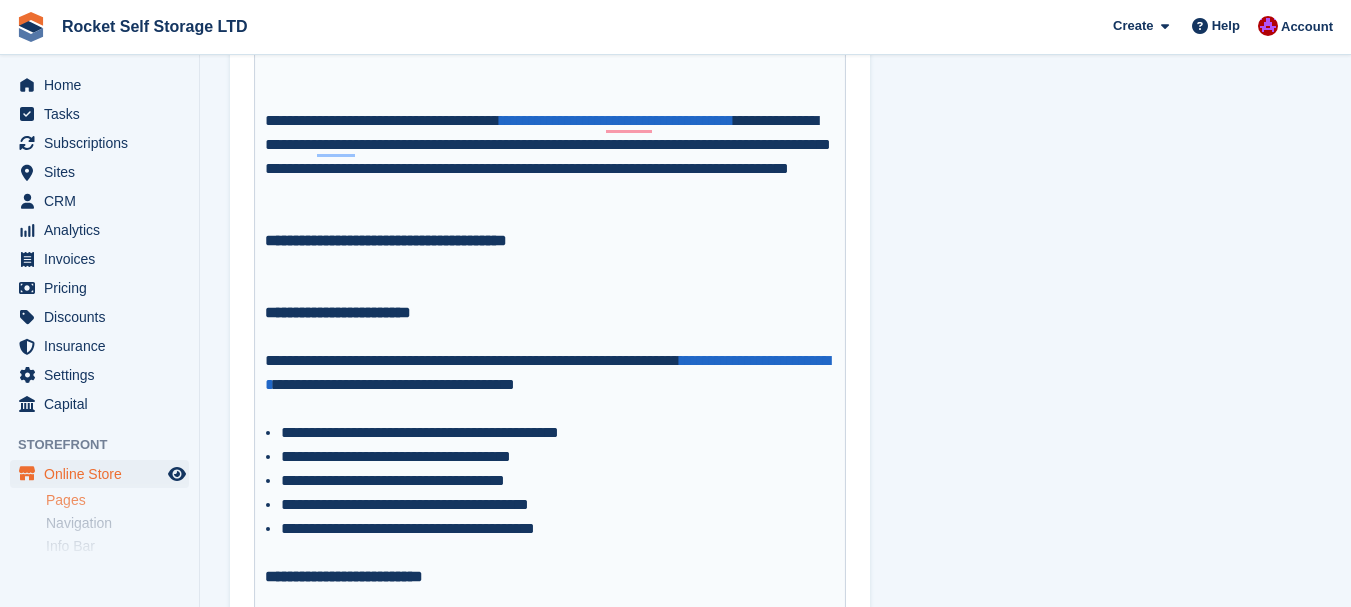 click on "**********" at bounding box center (550, 313) 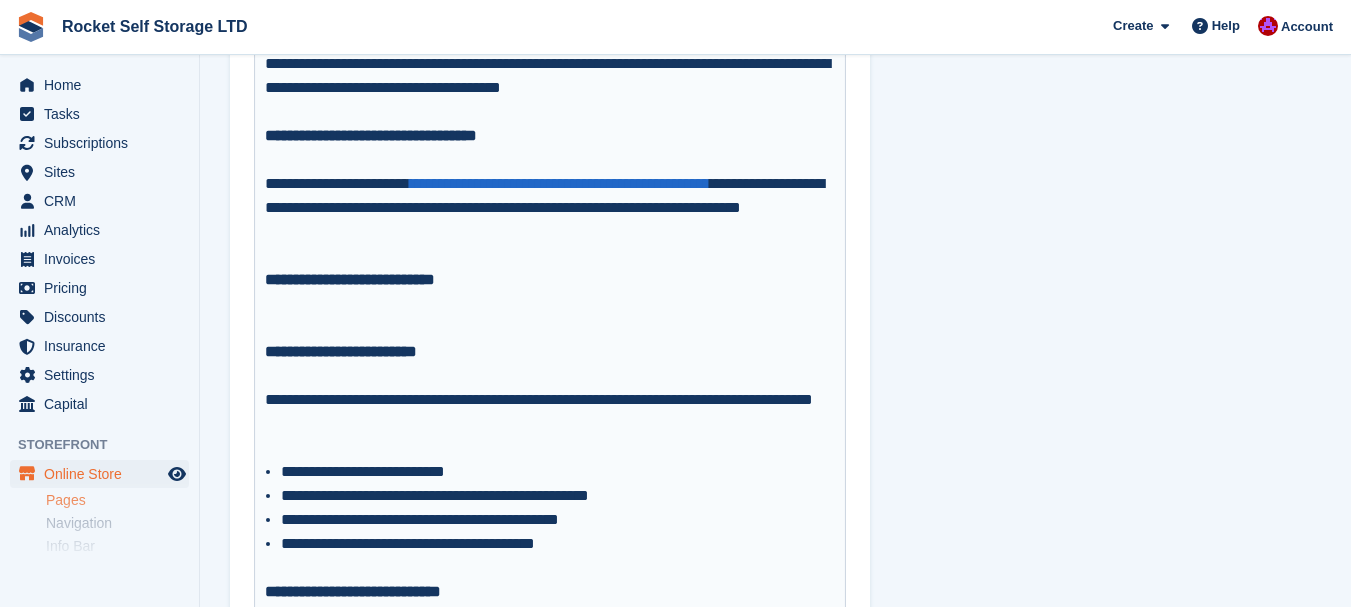 scroll, scrollTop: 2676, scrollLeft: 0, axis: vertical 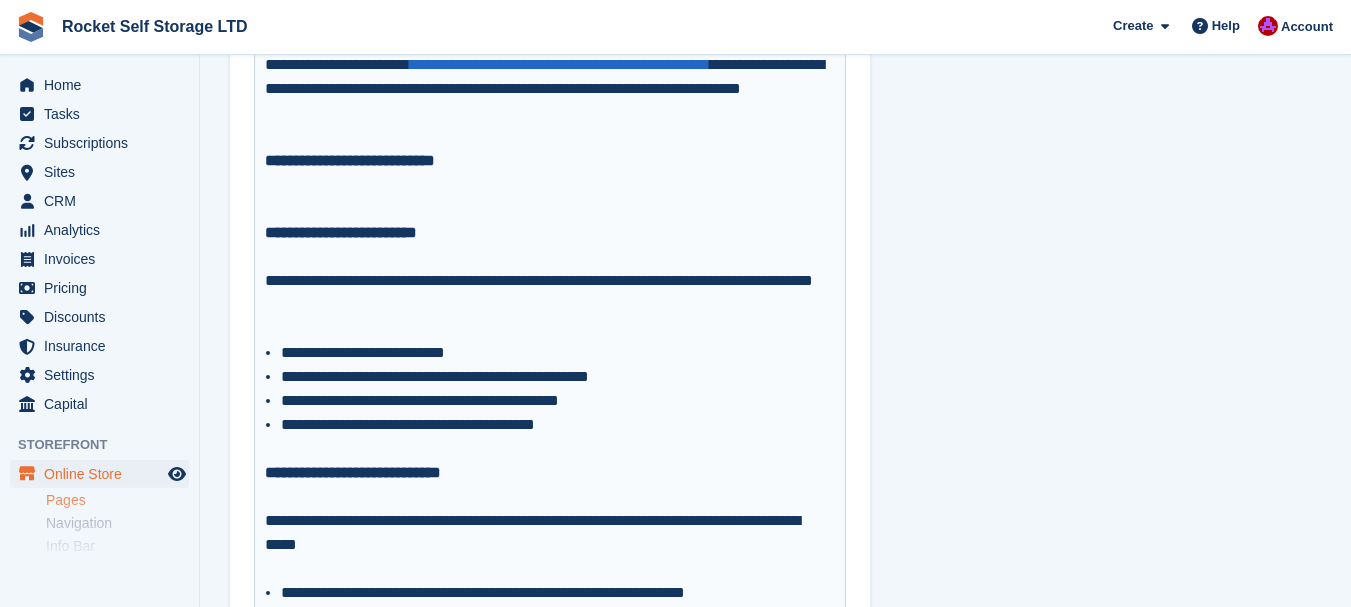 click on "**********" at bounding box center (550, 161) 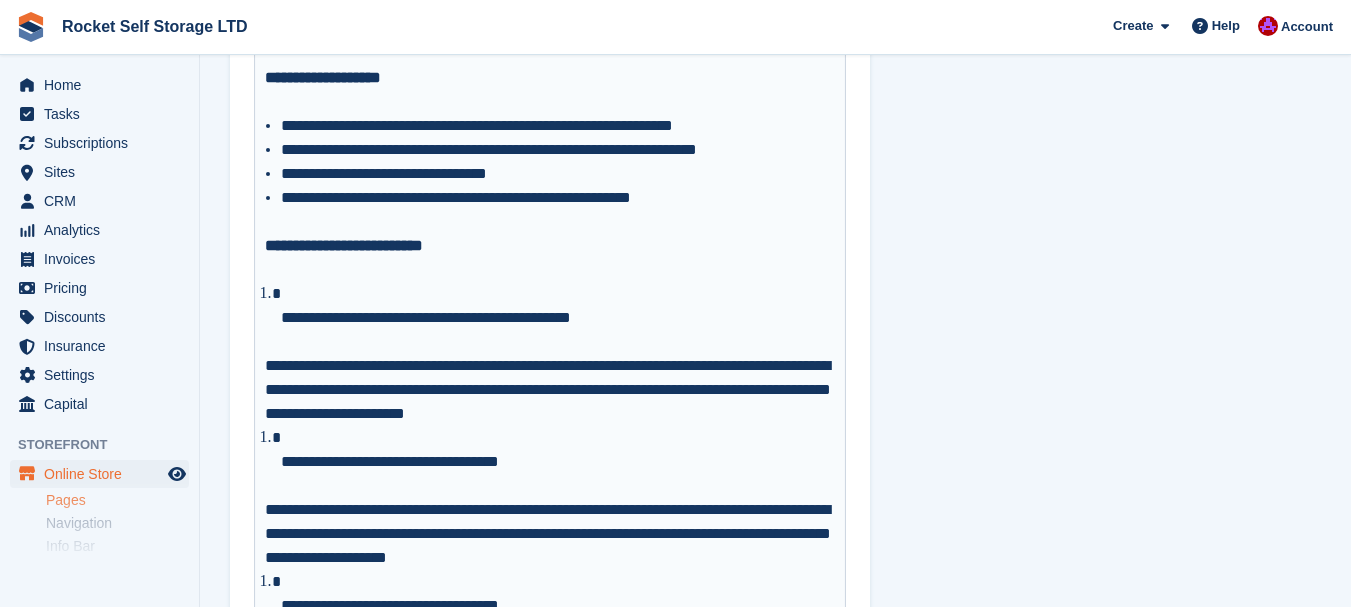 scroll, scrollTop: 4176, scrollLeft: 0, axis: vertical 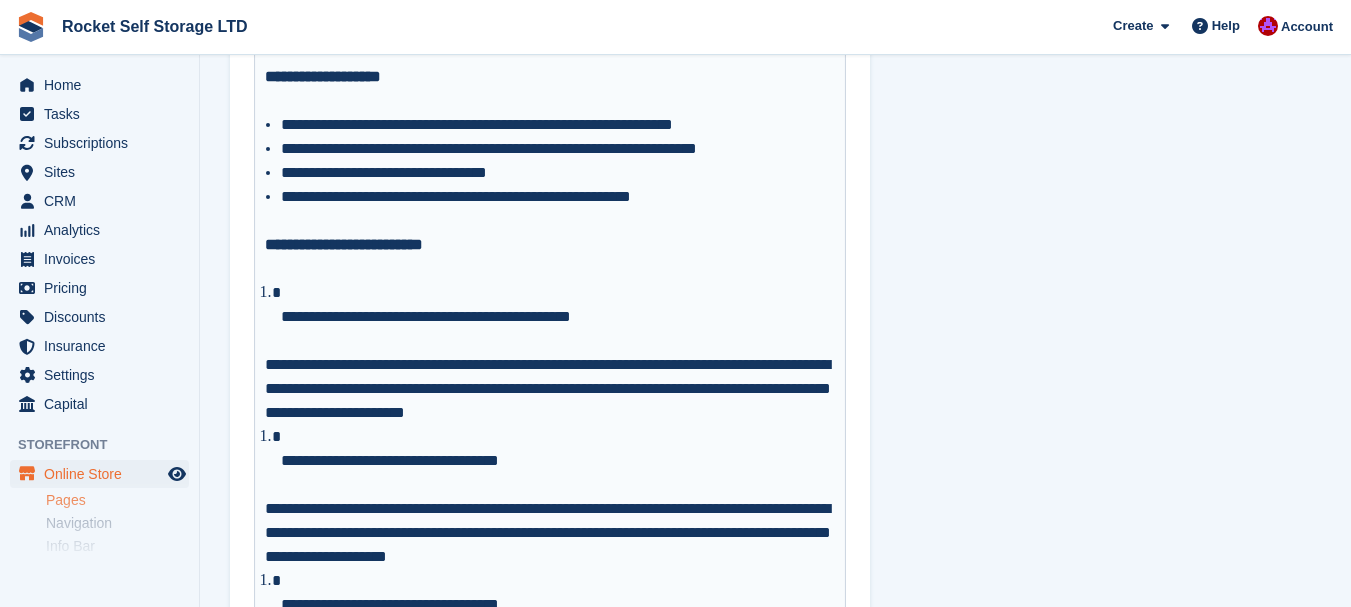 click on "**********" at bounding box center [558, 317] 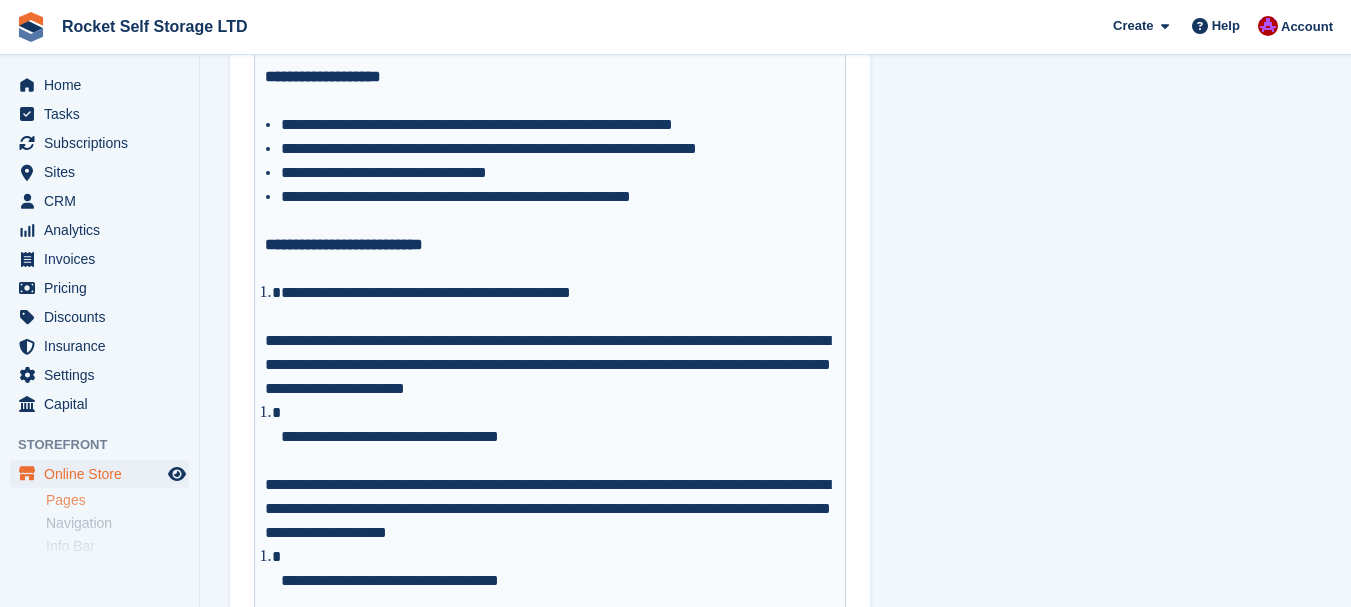 click on "**********" at bounding box center (550, 437) 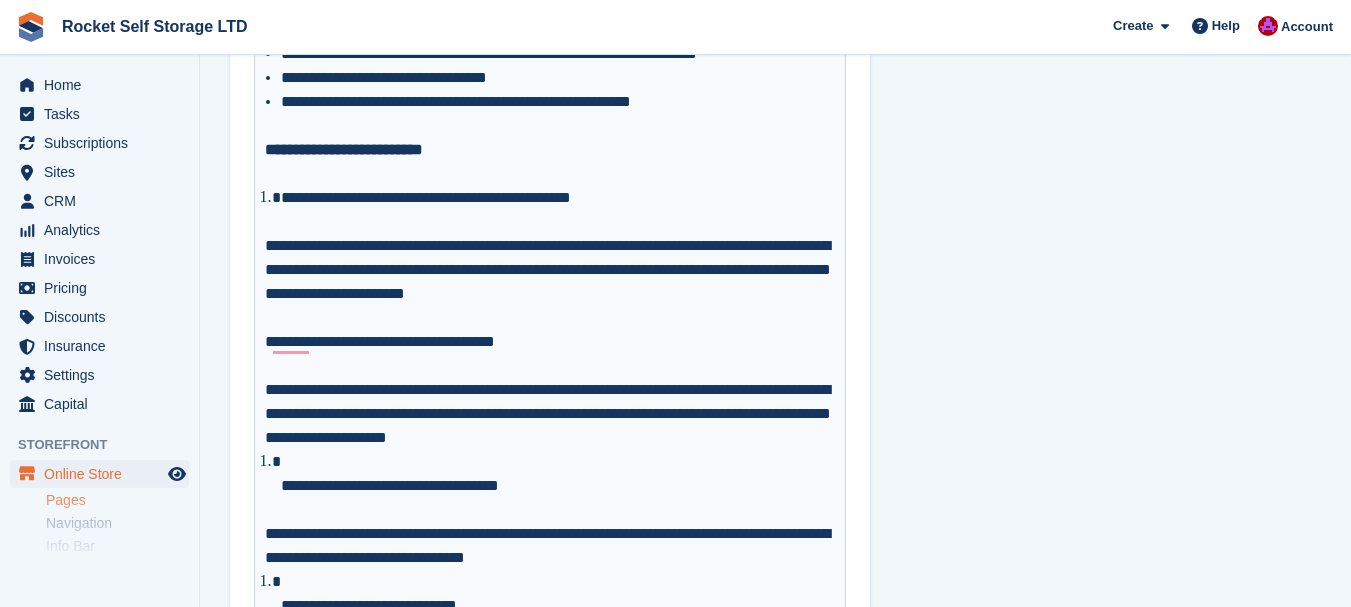 scroll, scrollTop: 4376, scrollLeft: 0, axis: vertical 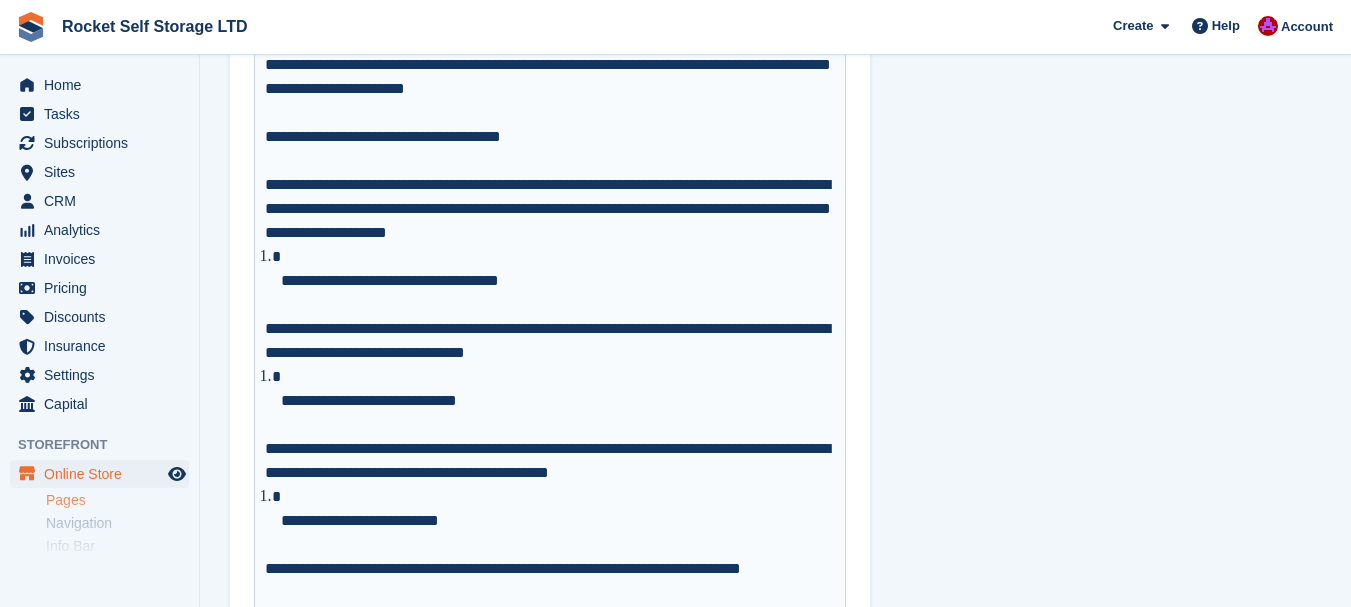 click on "**********" at bounding box center (558, 281) 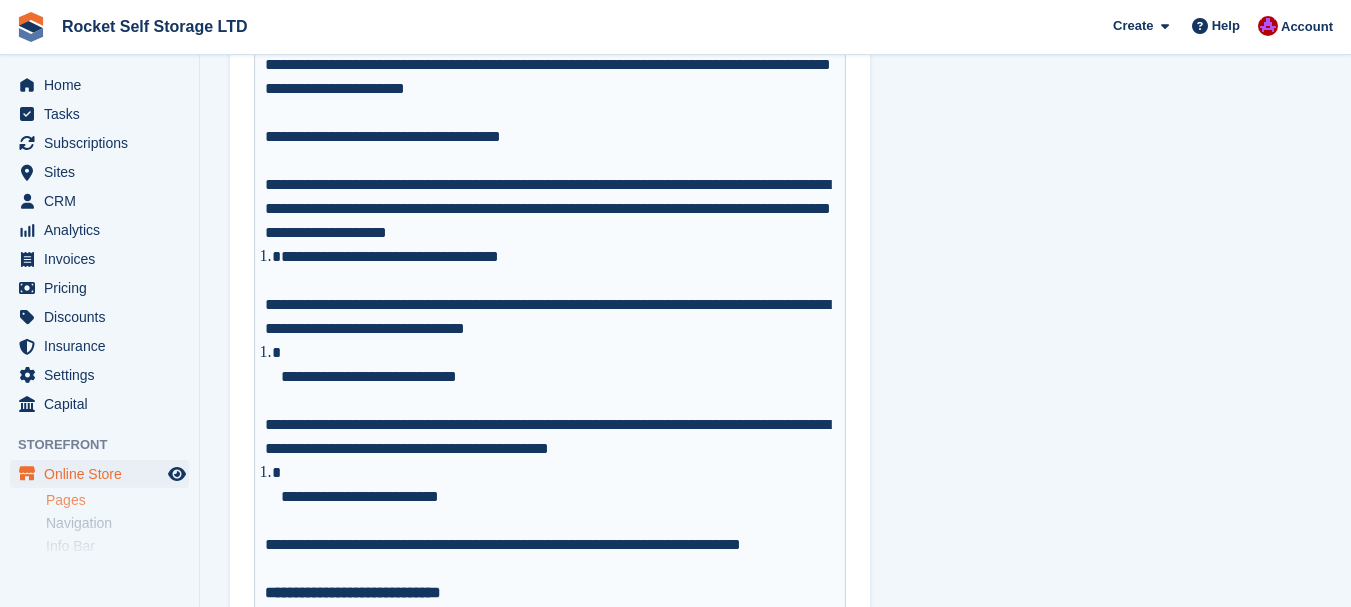 click on "**********" at bounding box center [550, 209] 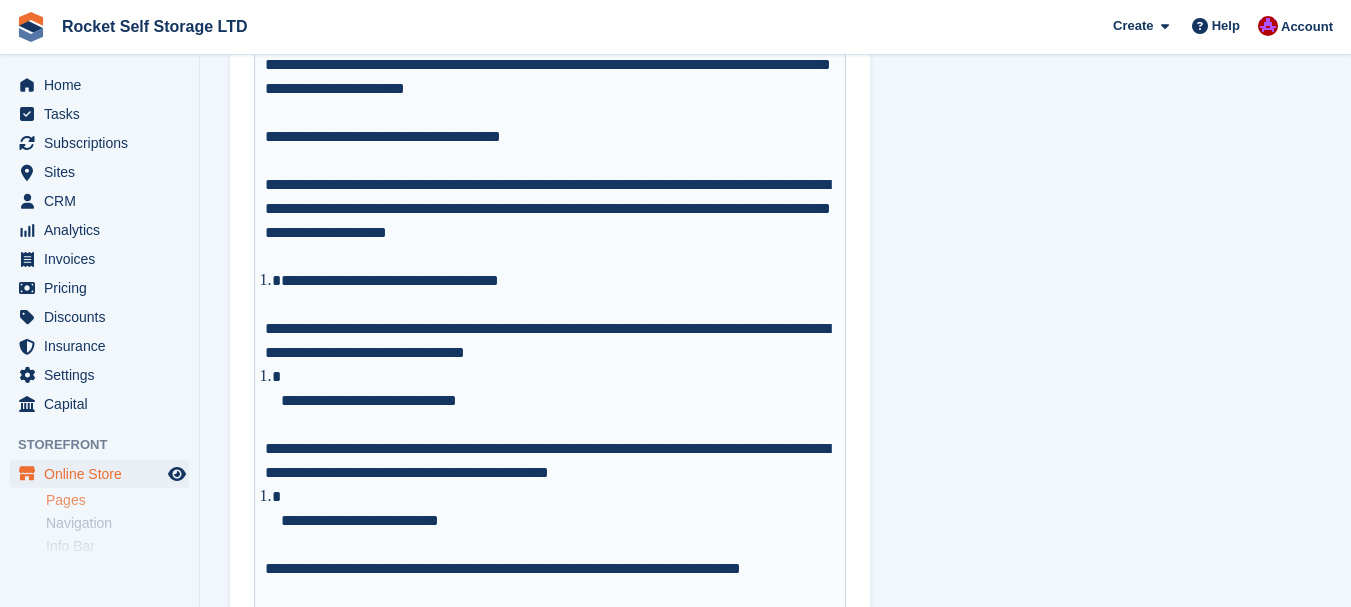 click on "**********" at bounding box center [558, 293] 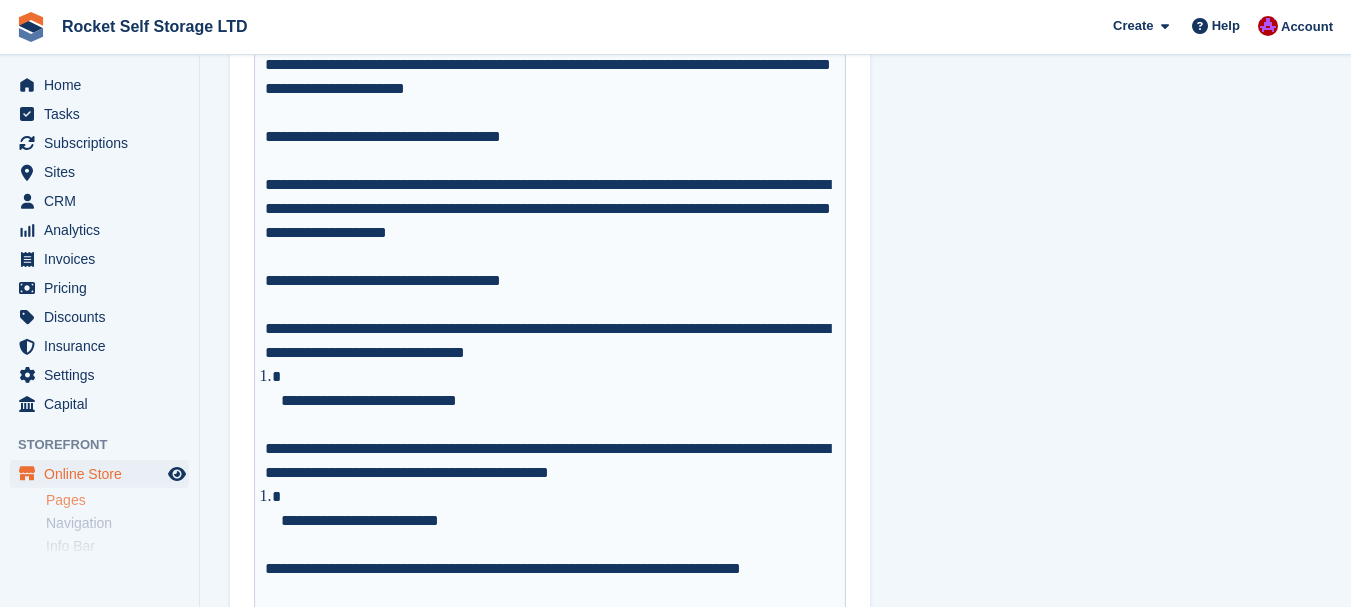 click on "**********" at bounding box center (550, 341) 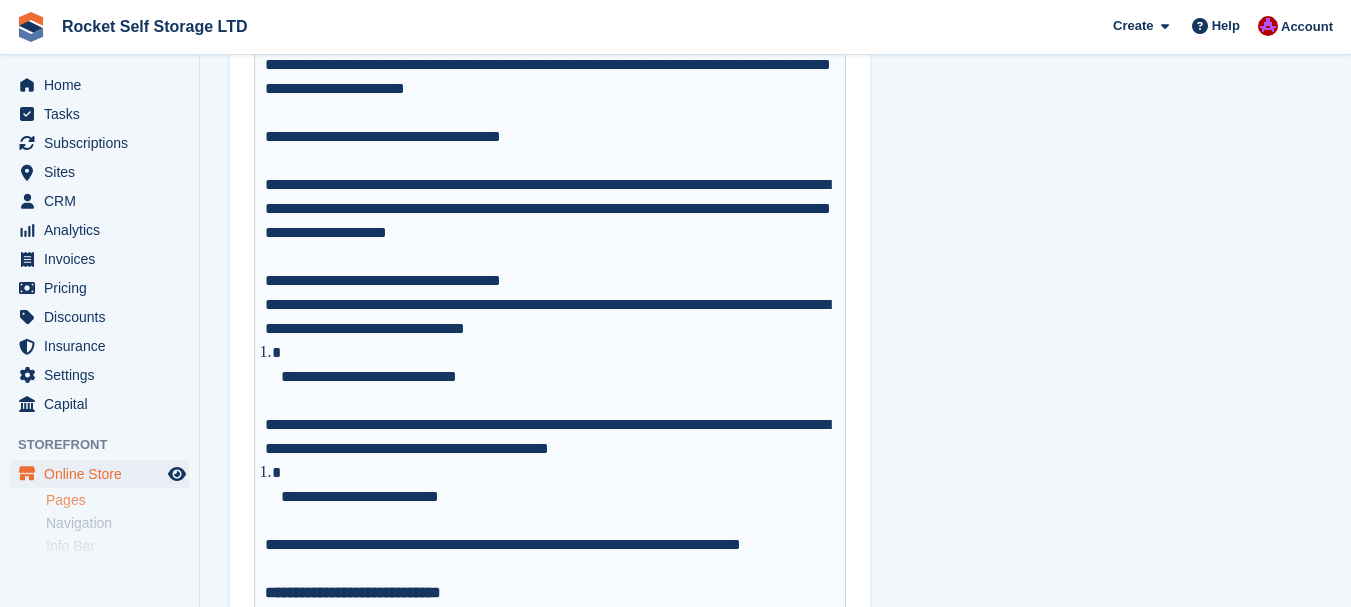 click on "**********" at bounding box center (558, 377) 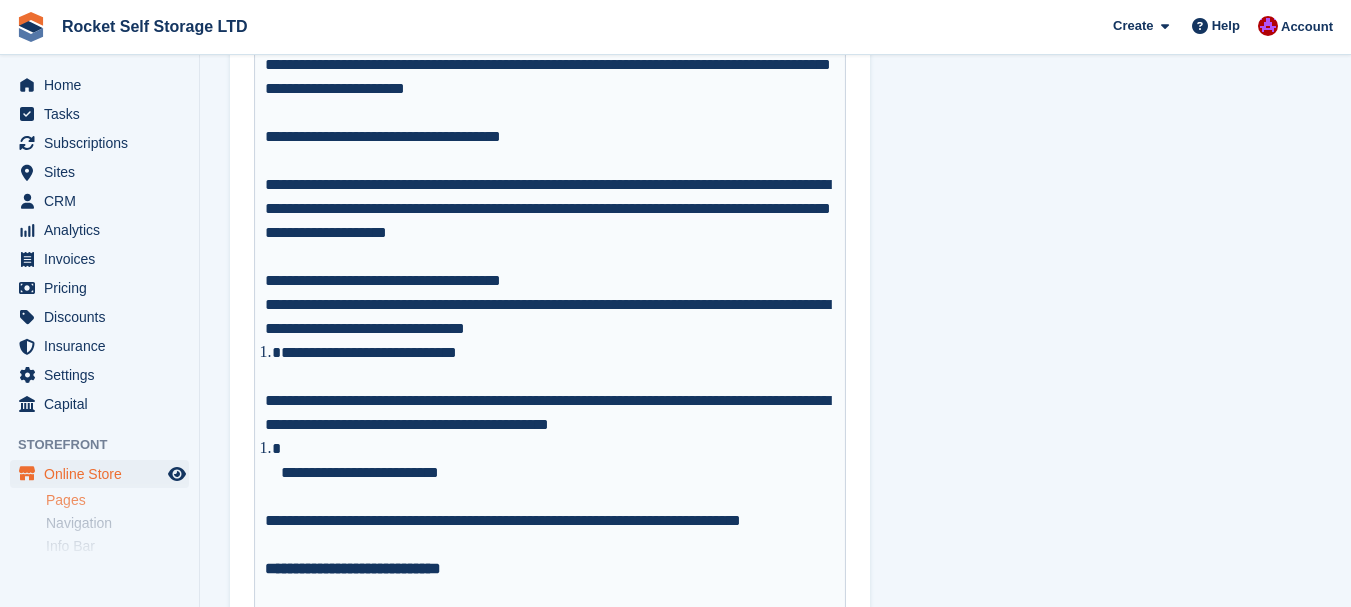 click on "**********" at bounding box center (550, 257) 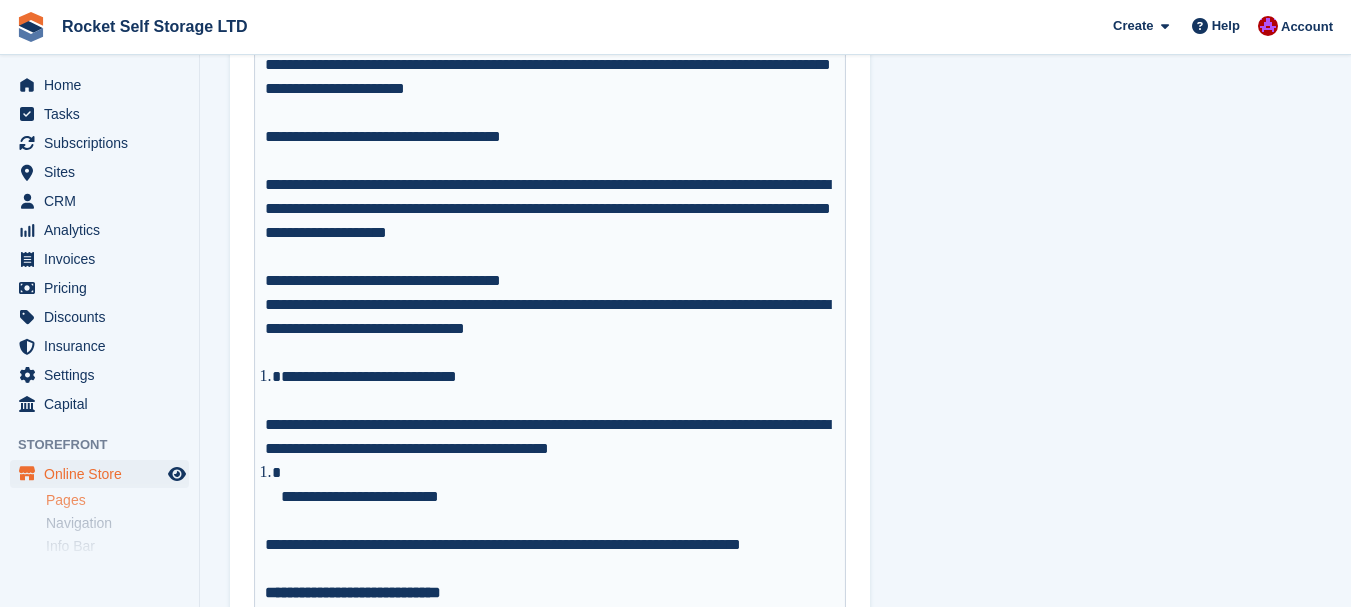 click on "**********" at bounding box center [558, 389] 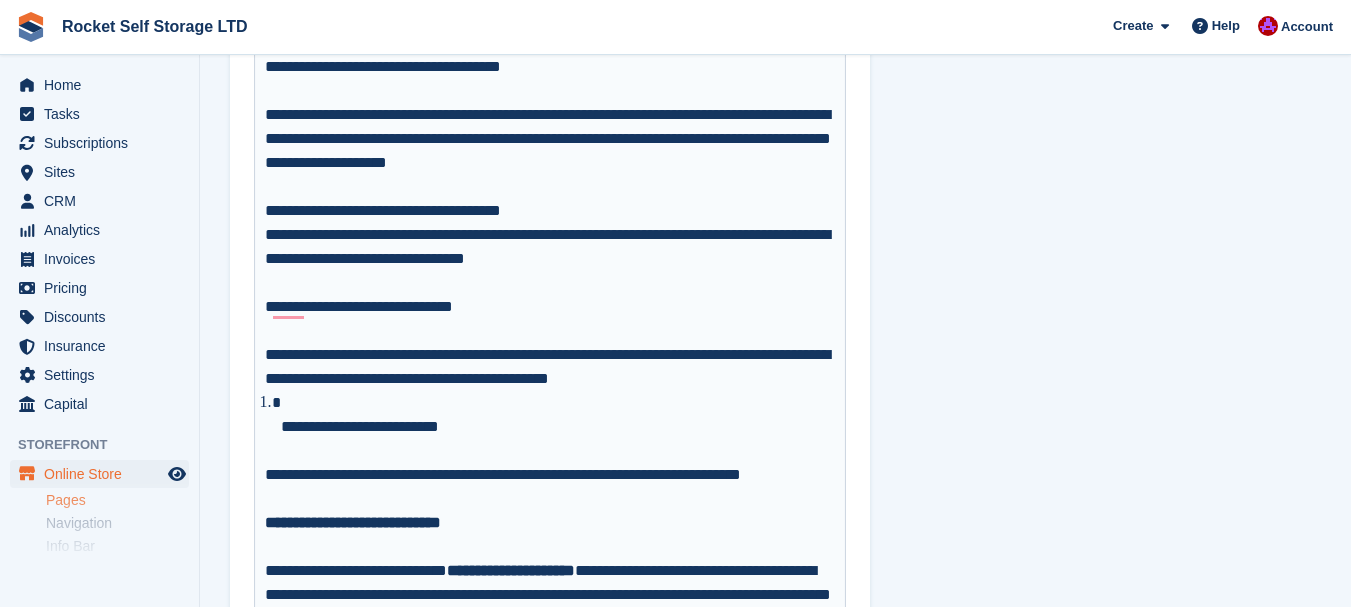 scroll, scrollTop: 4576, scrollLeft: 0, axis: vertical 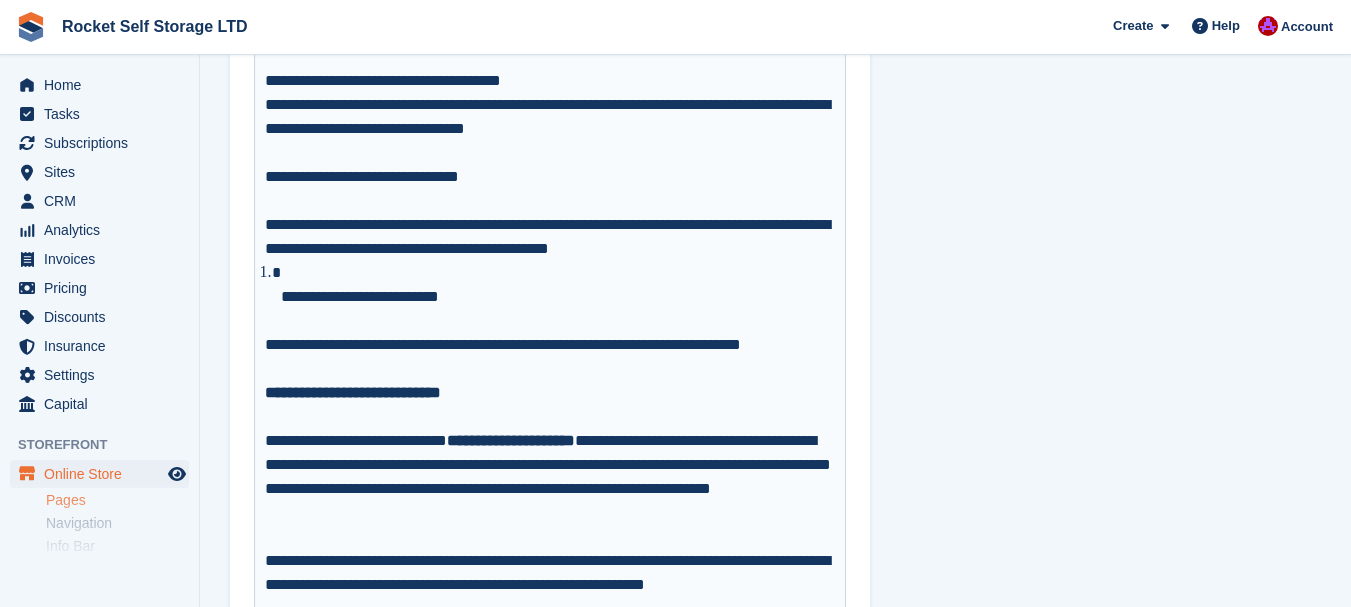 click on "**********" at bounding box center [550, 237] 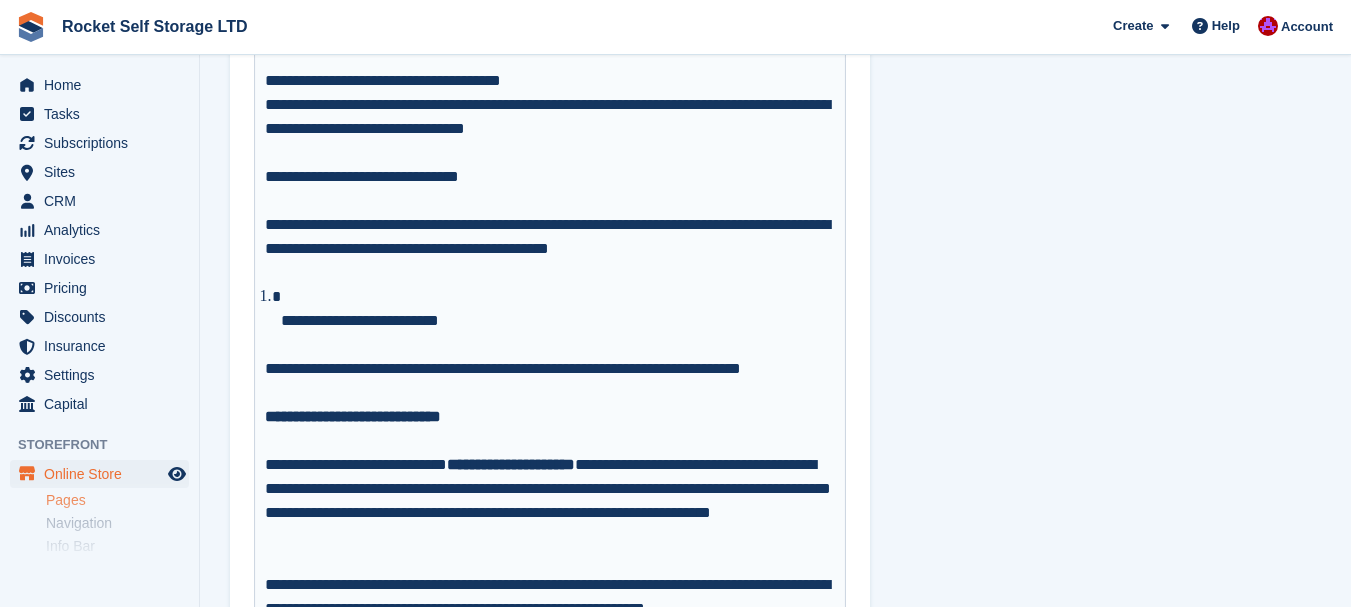 click on "**********" at bounding box center (558, 321) 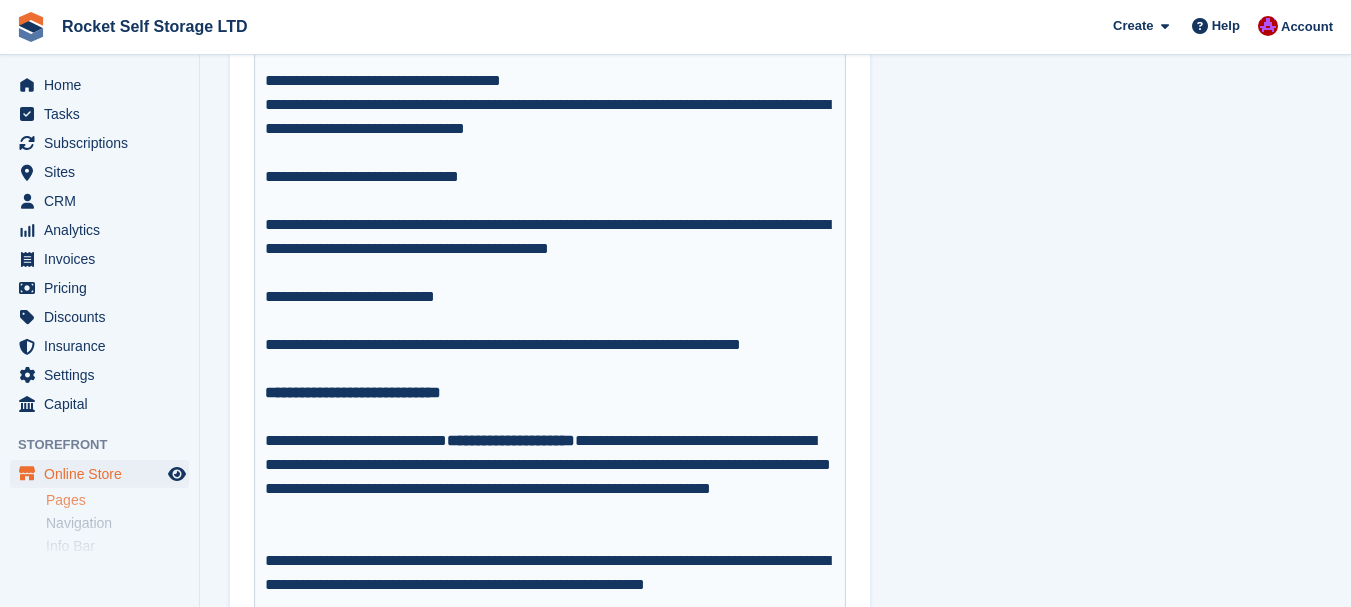 type on "**********" 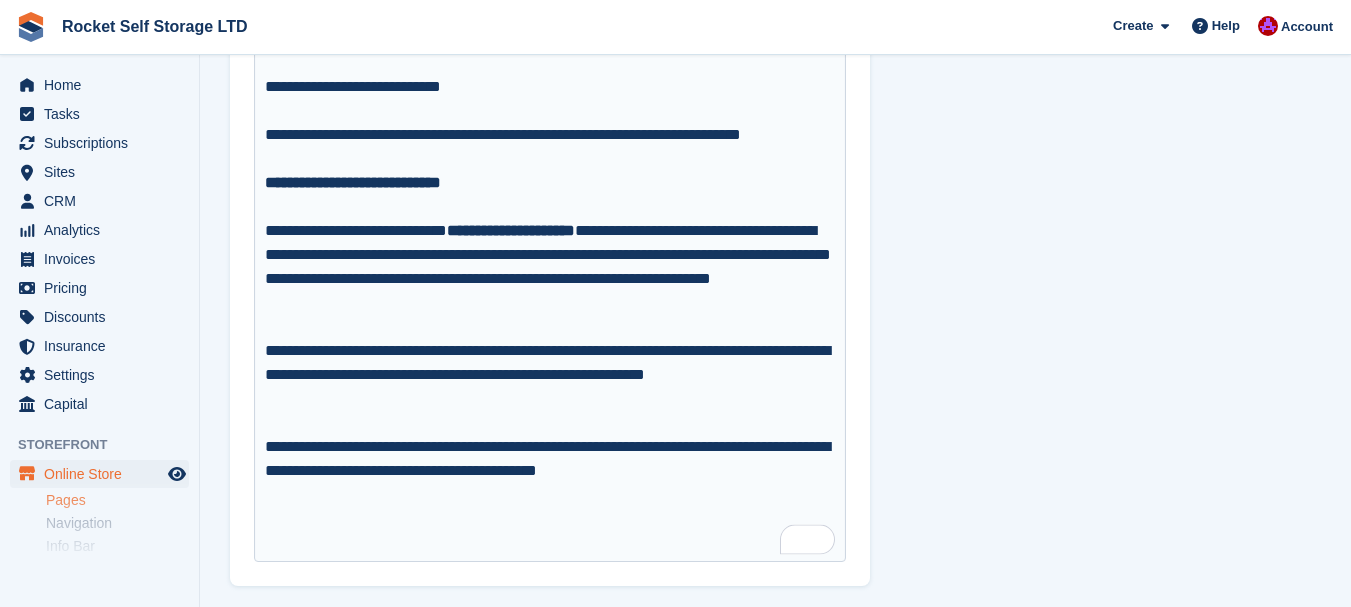 scroll, scrollTop: 4976, scrollLeft: 0, axis: vertical 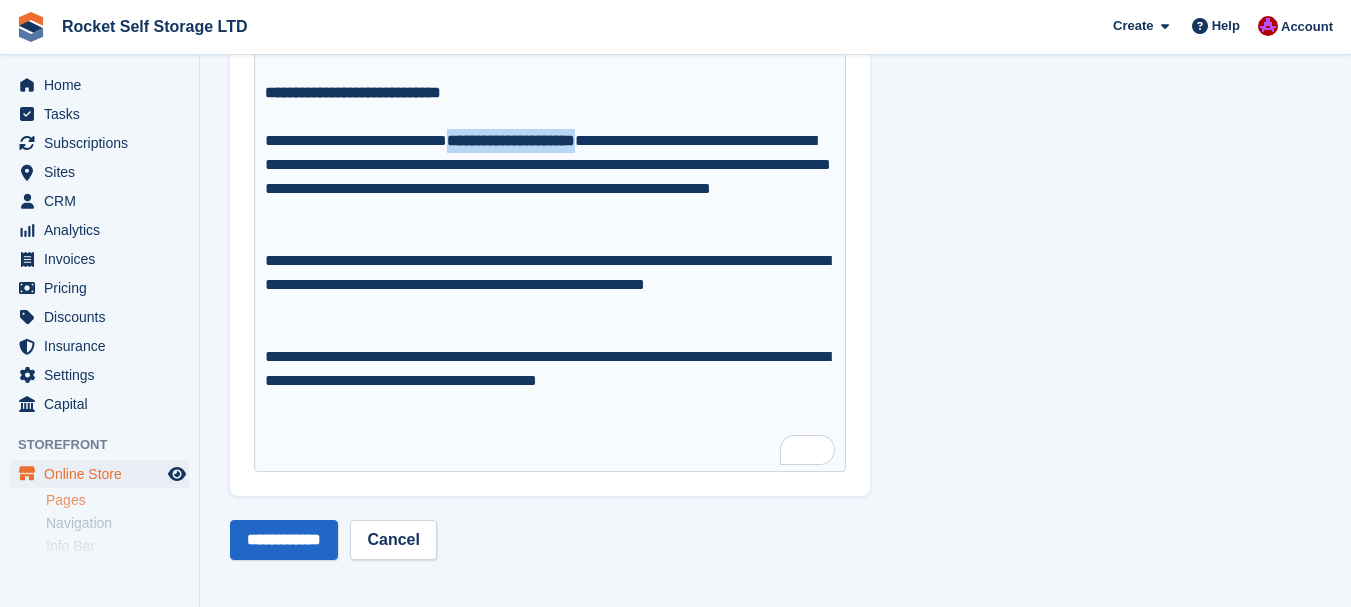 drag, startPoint x: 471, startPoint y: 145, endPoint x: 629, endPoint y: 142, distance: 158.02847 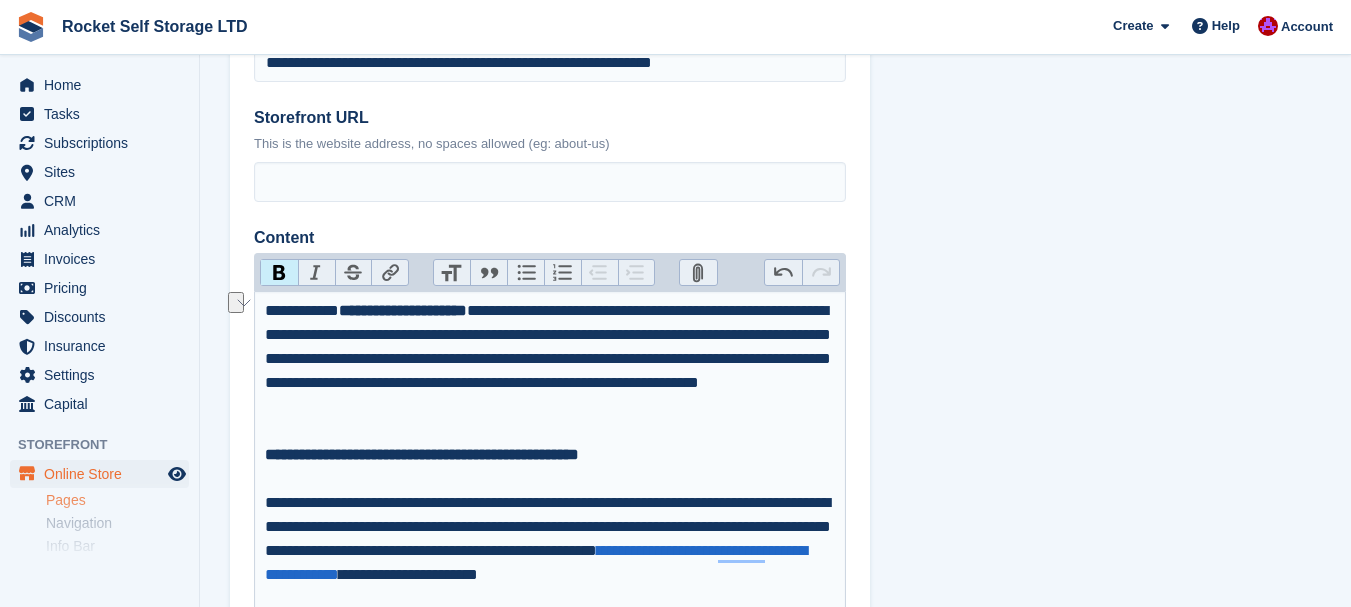 scroll, scrollTop: 0, scrollLeft: 0, axis: both 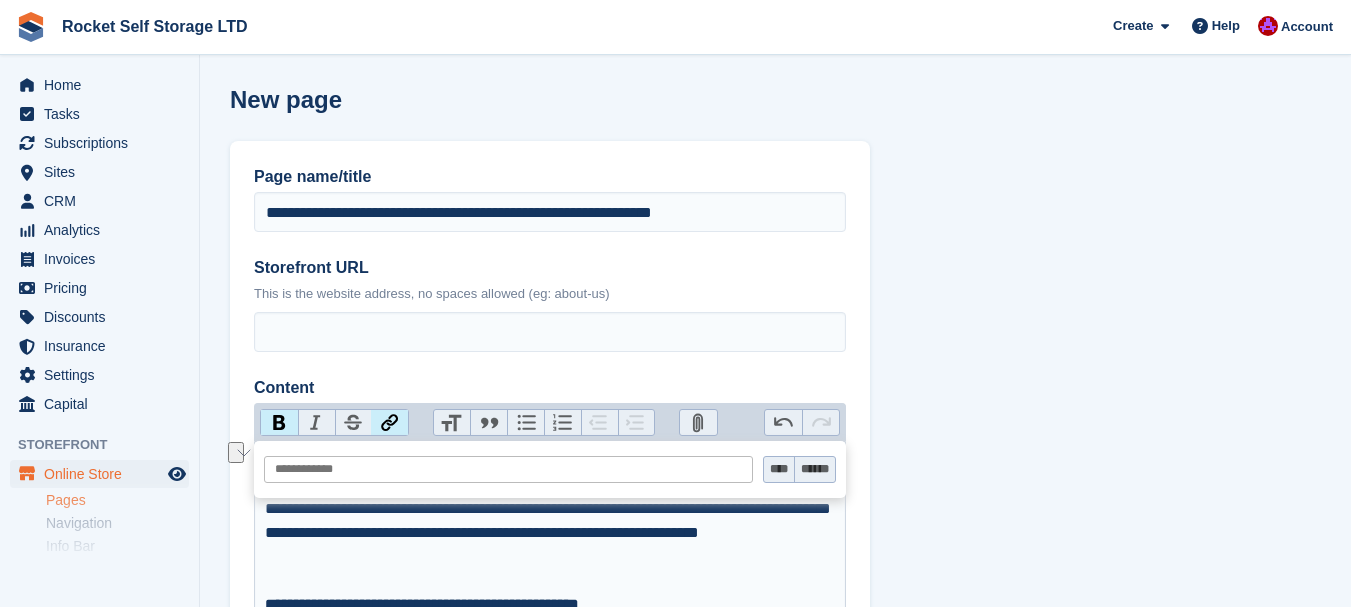 click on "Link" at bounding box center [389, 423] 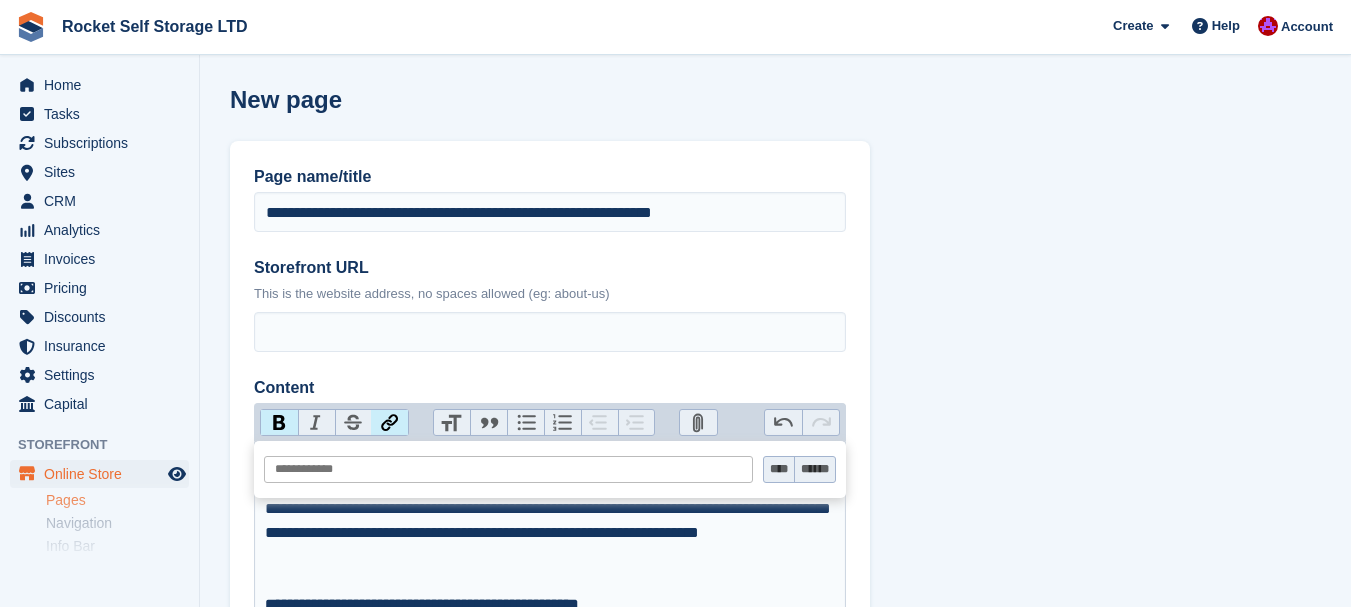 paste on "**********" 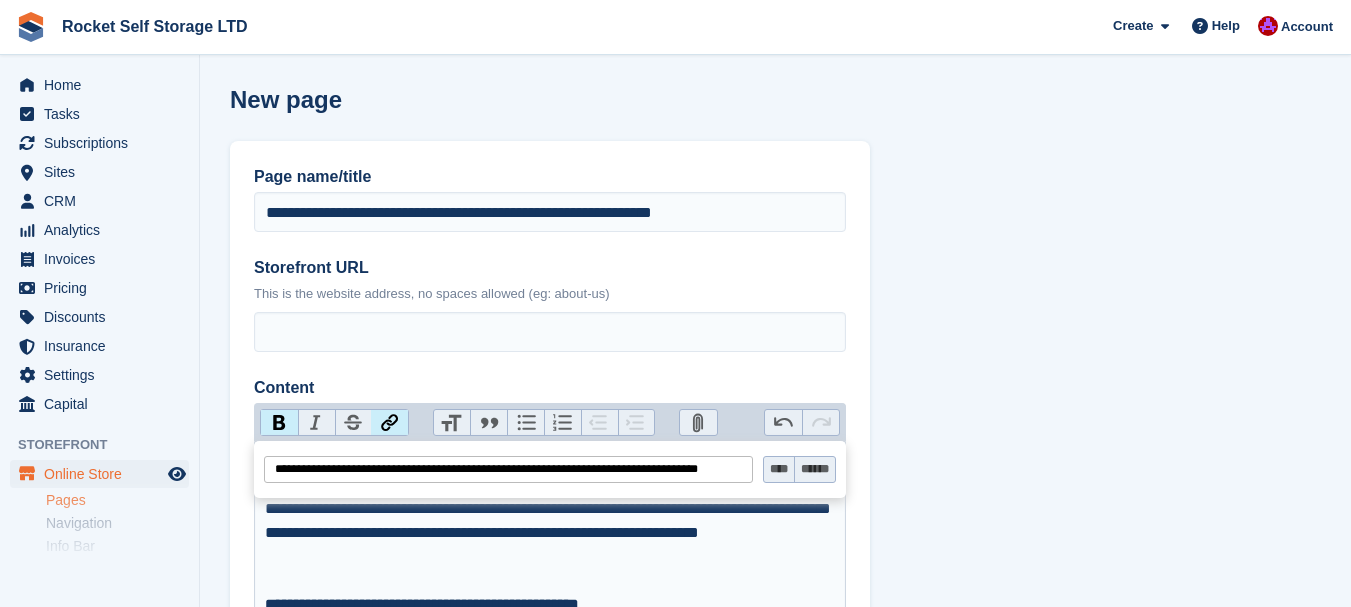 scroll, scrollTop: 0, scrollLeft: 14, axis: horizontal 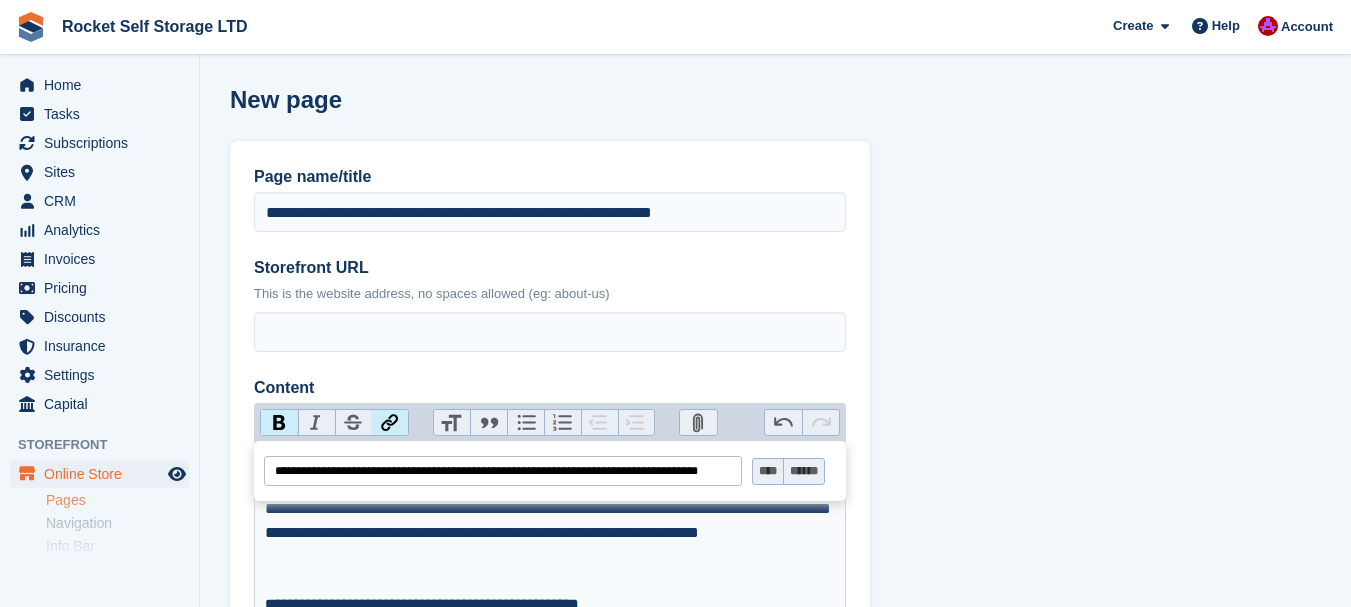 type on "**********" 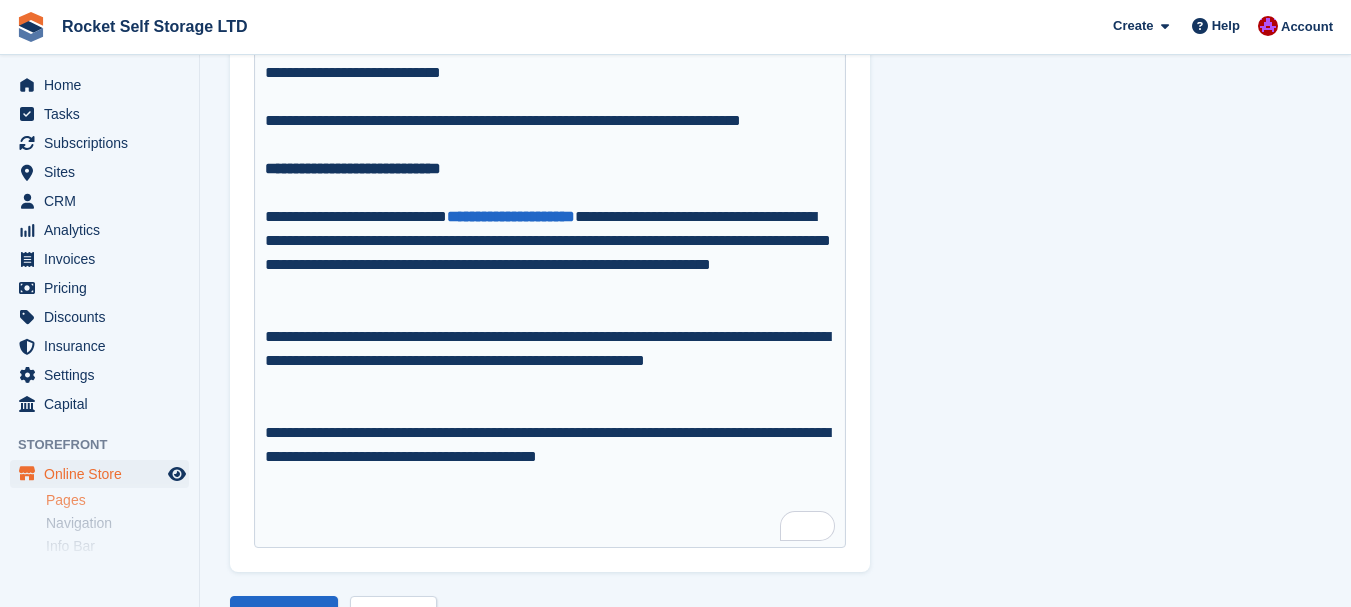 click on "**********" at bounding box center (550, 361) 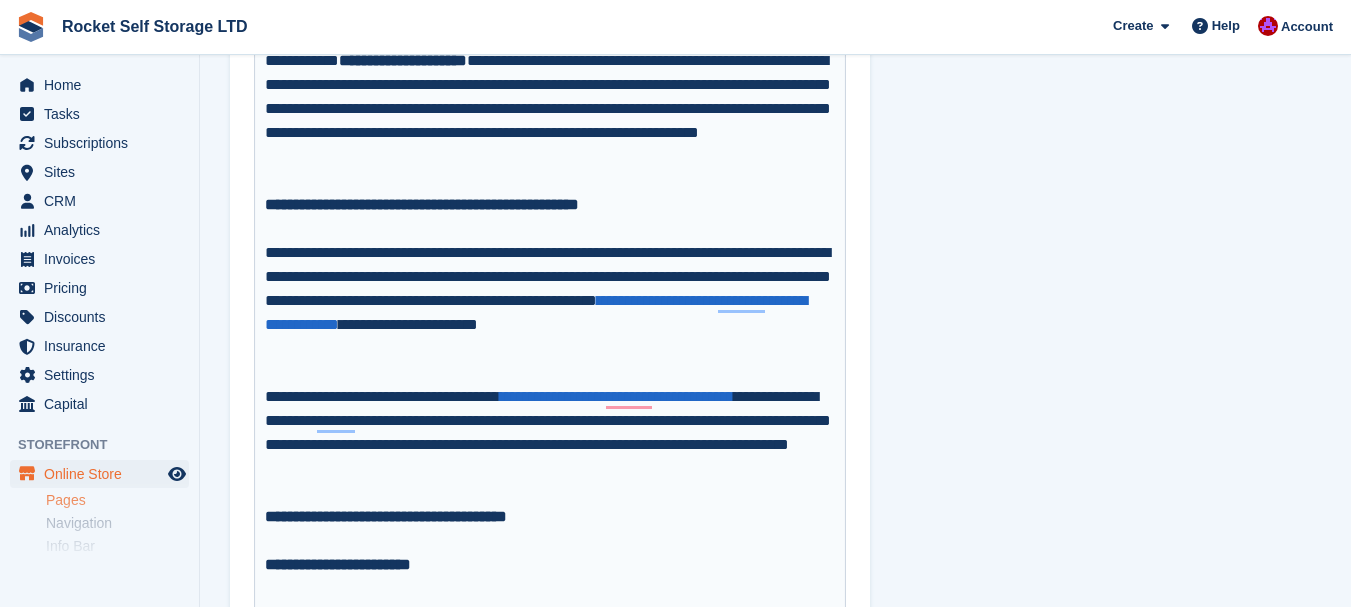 scroll, scrollTop: 100, scrollLeft: 0, axis: vertical 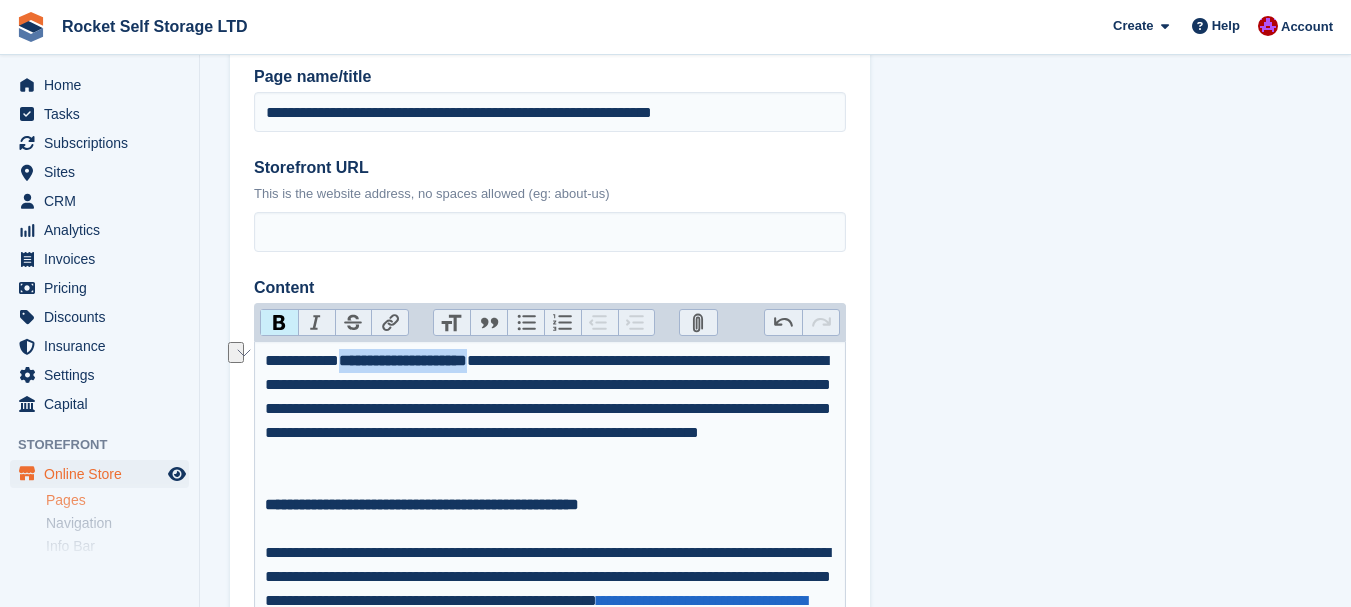 drag, startPoint x: 349, startPoint y: 361, endPoint x: 506, endPoint y: 368, distance: 157.15598 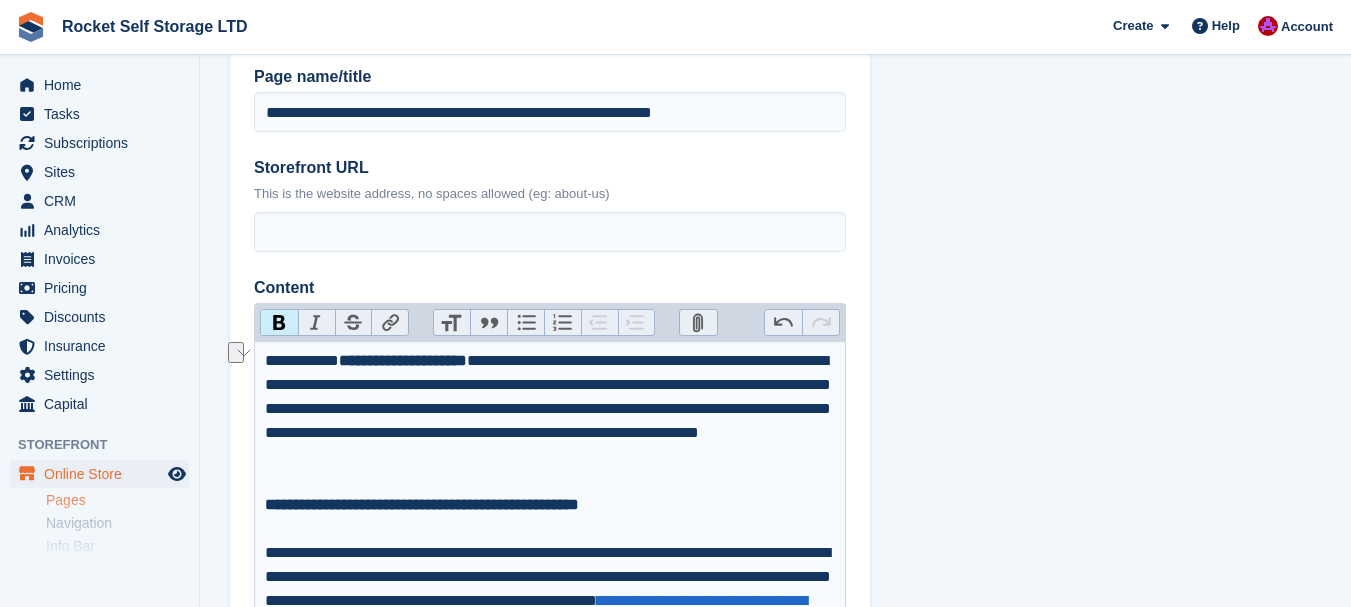 click on "Link" at bounding box center [389, 323] 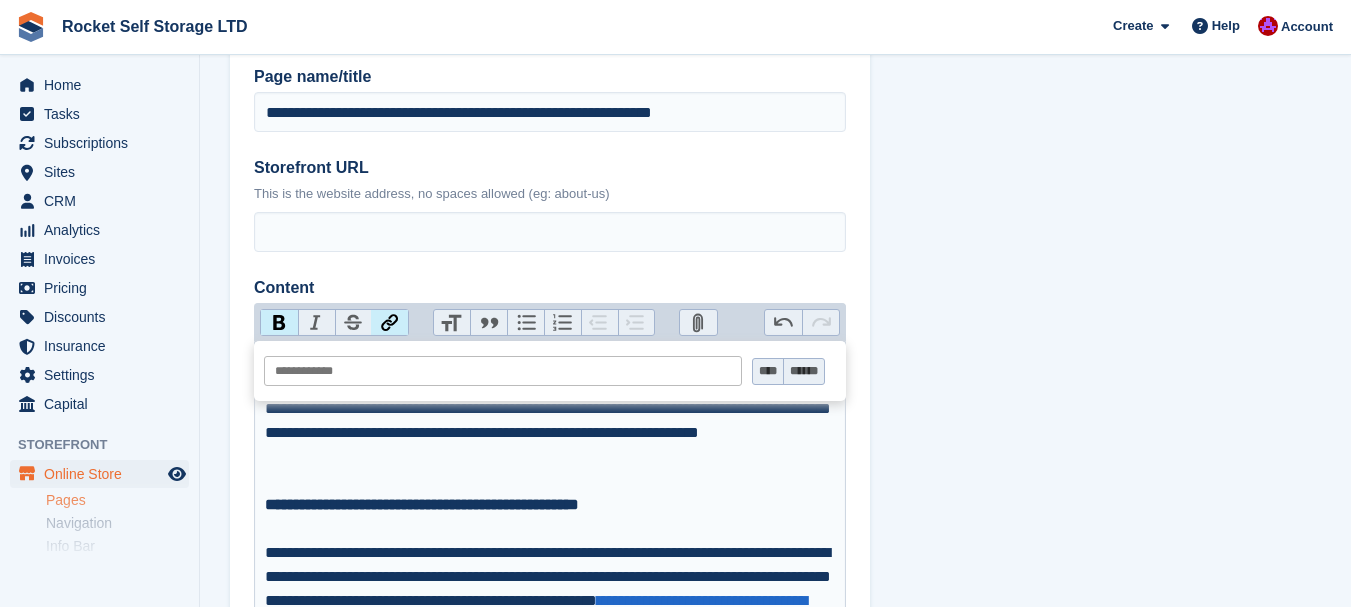 paste on "**********" 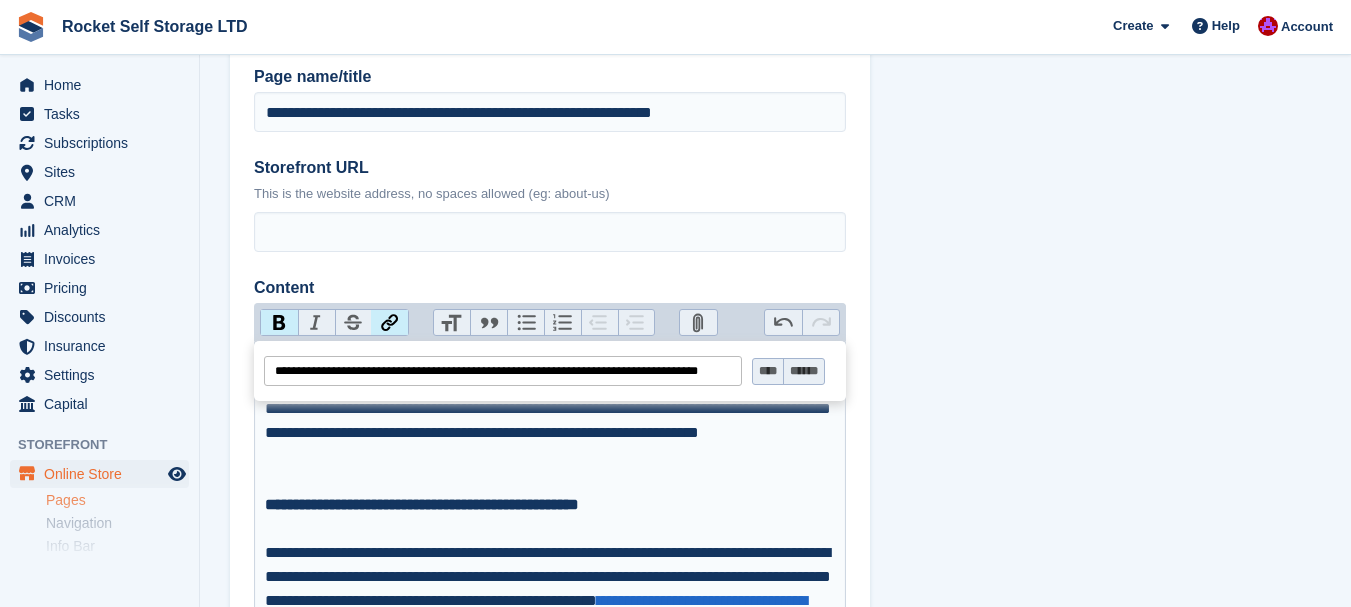 scroll, scrollTop: 0, scrollLeft: 14, axis: horizontal 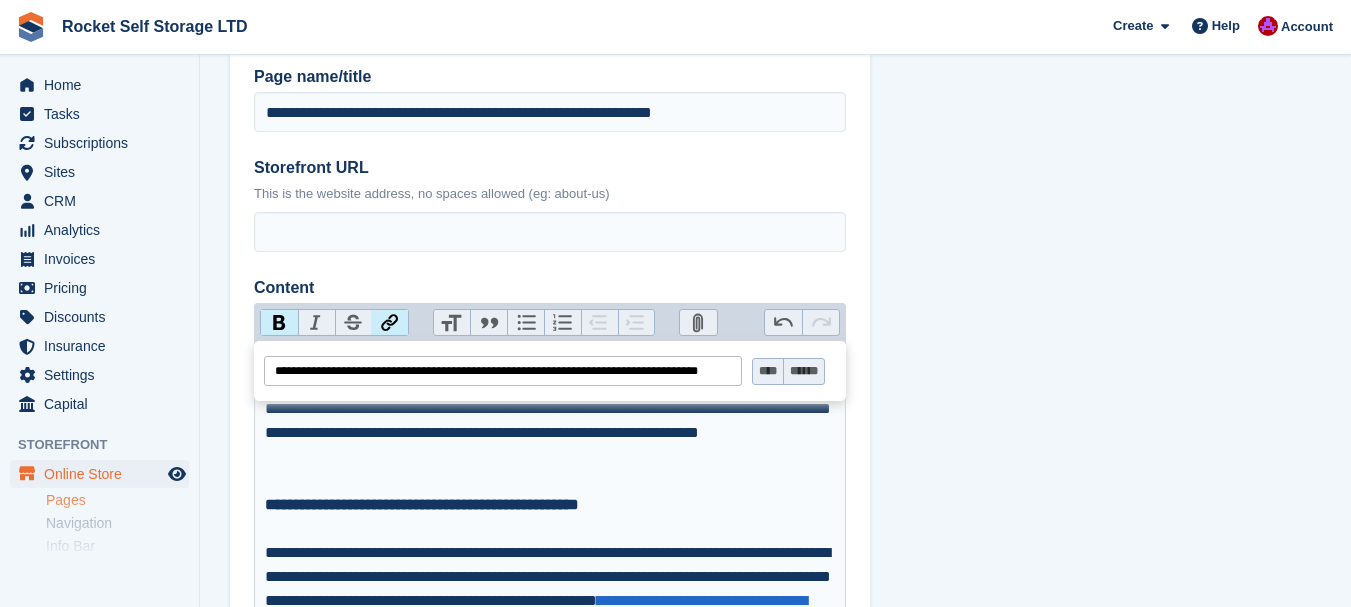 drag, startPoint x: 456, startPoint y: 371, endPoint x: 735, endPoint y: 363, distance: 279.1147 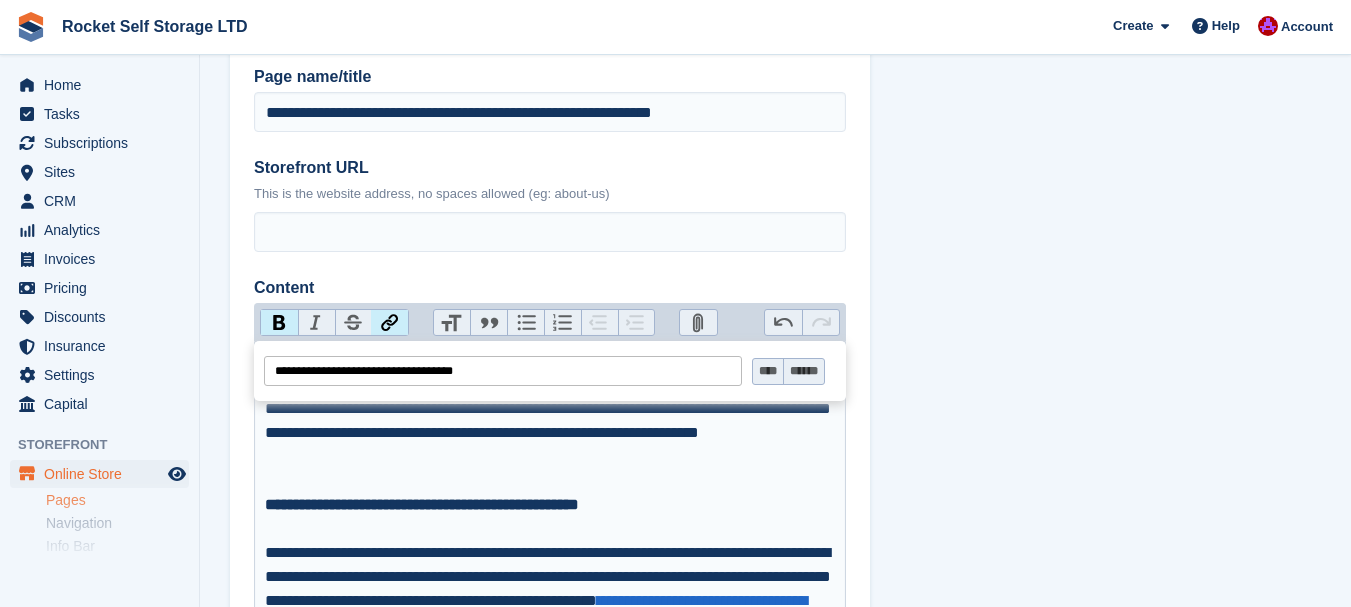 scroll, scrollTop: 0, scrollLeft: 0, axis: both 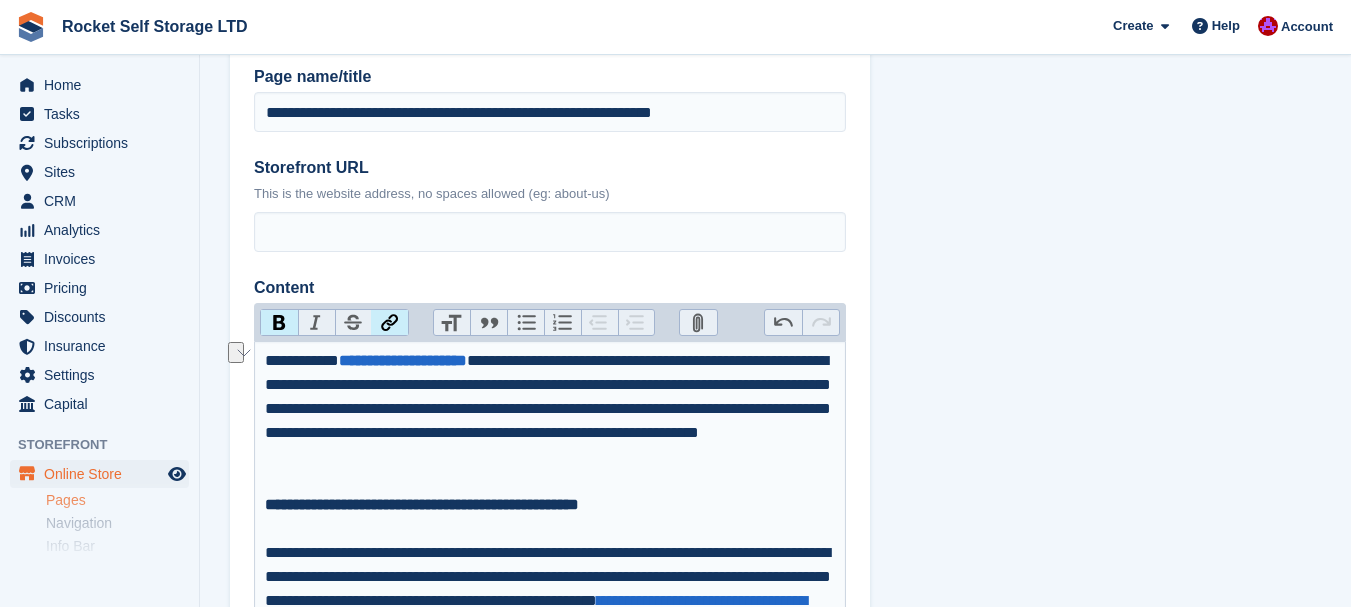 click on "**********" at bounding box center (550, 505) 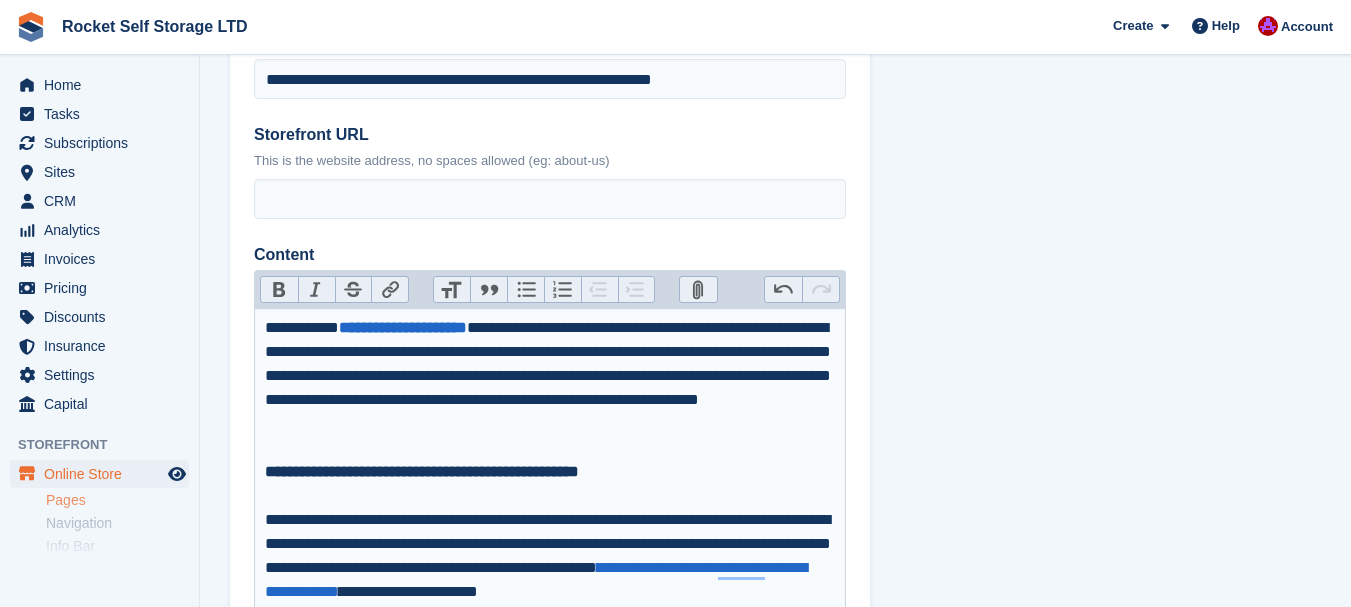 scroll, scrollTop: 100, scrollLeft: 0, axis: vertical 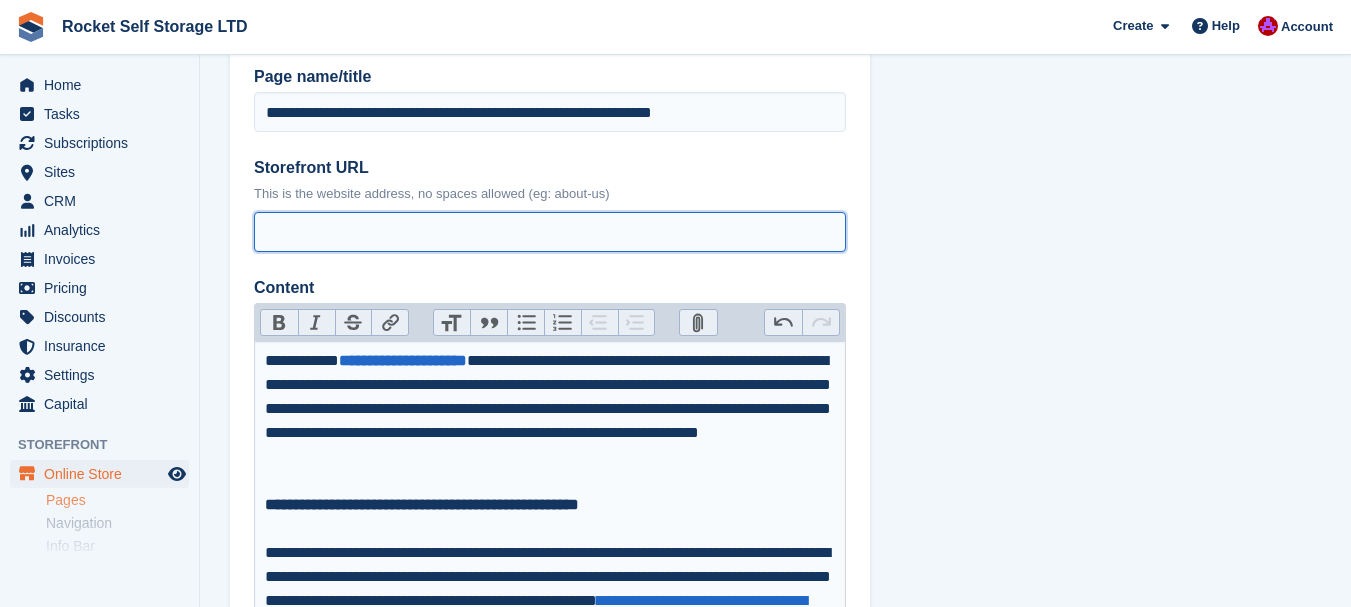 click on "Storefront URL" at bounding box center (550, 232) 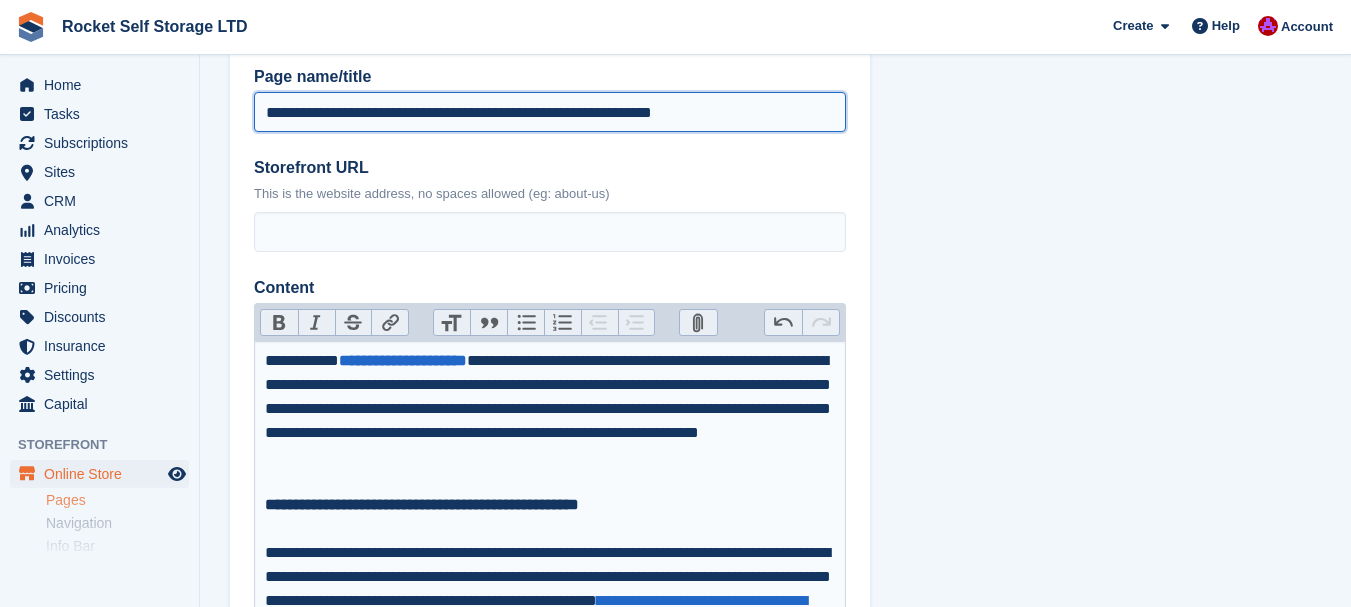 click on "**********" at bounding box center [550, 112] 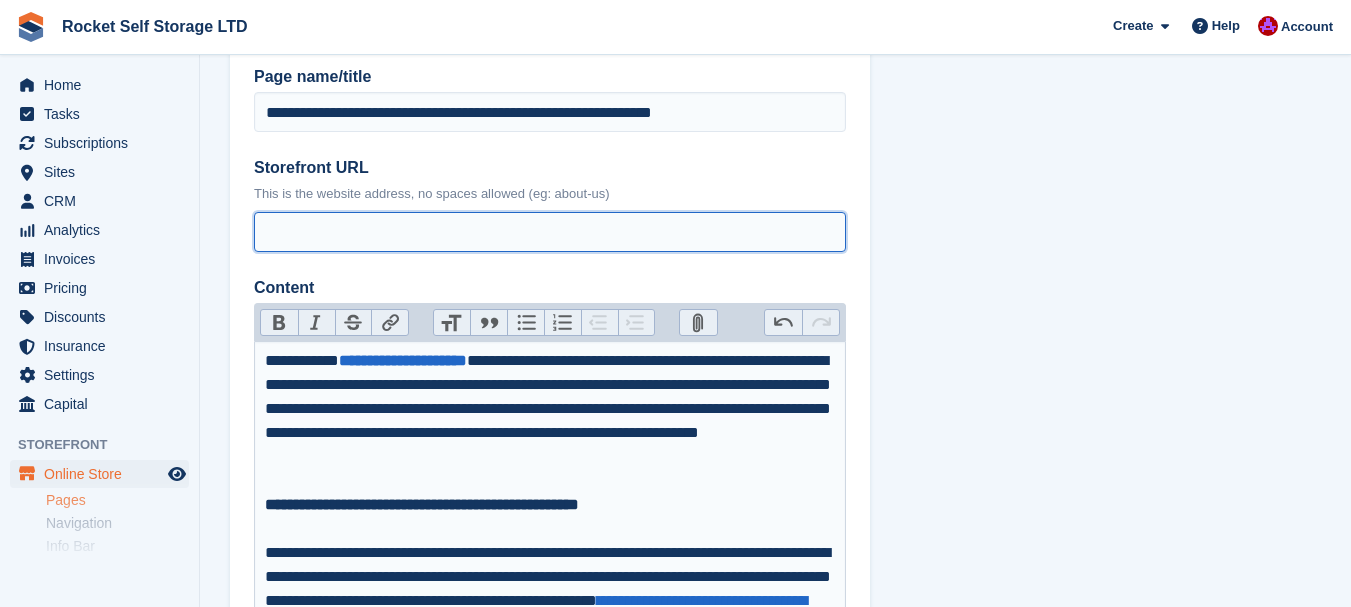 click on "Storefront URL" at bounding box center [550, 232] 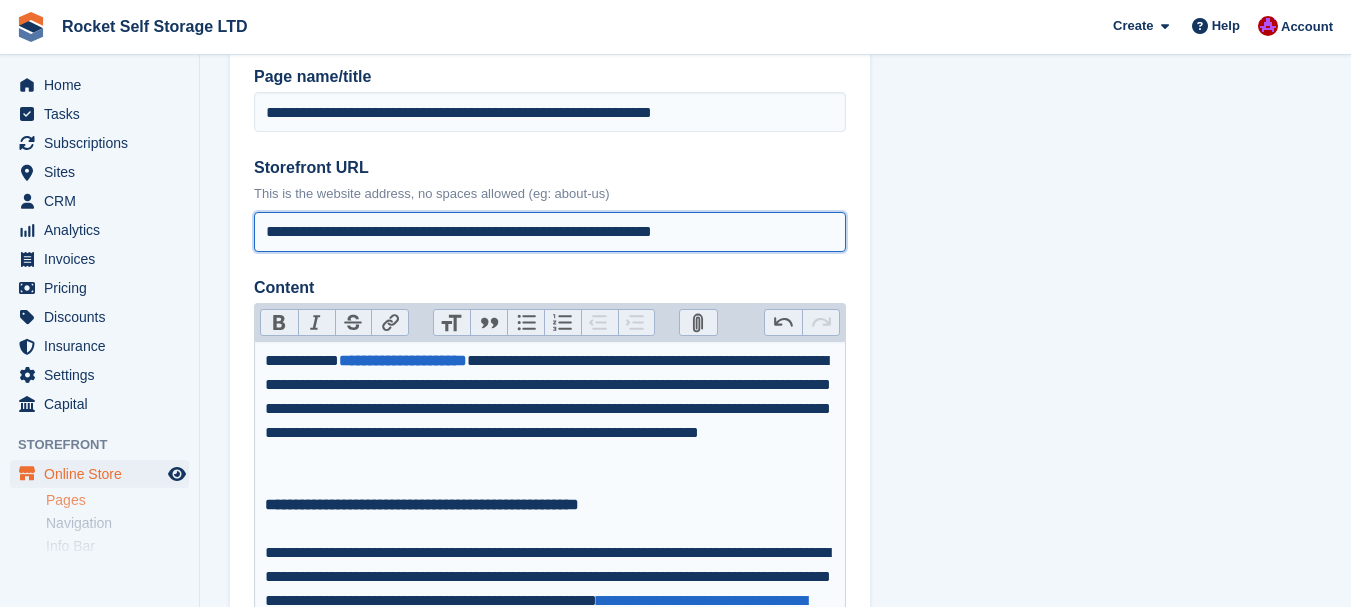 drag, startPoint x: 278, startPoint y: 234, endPoint x: 254, endPoint y: 232, distance: 24.083189 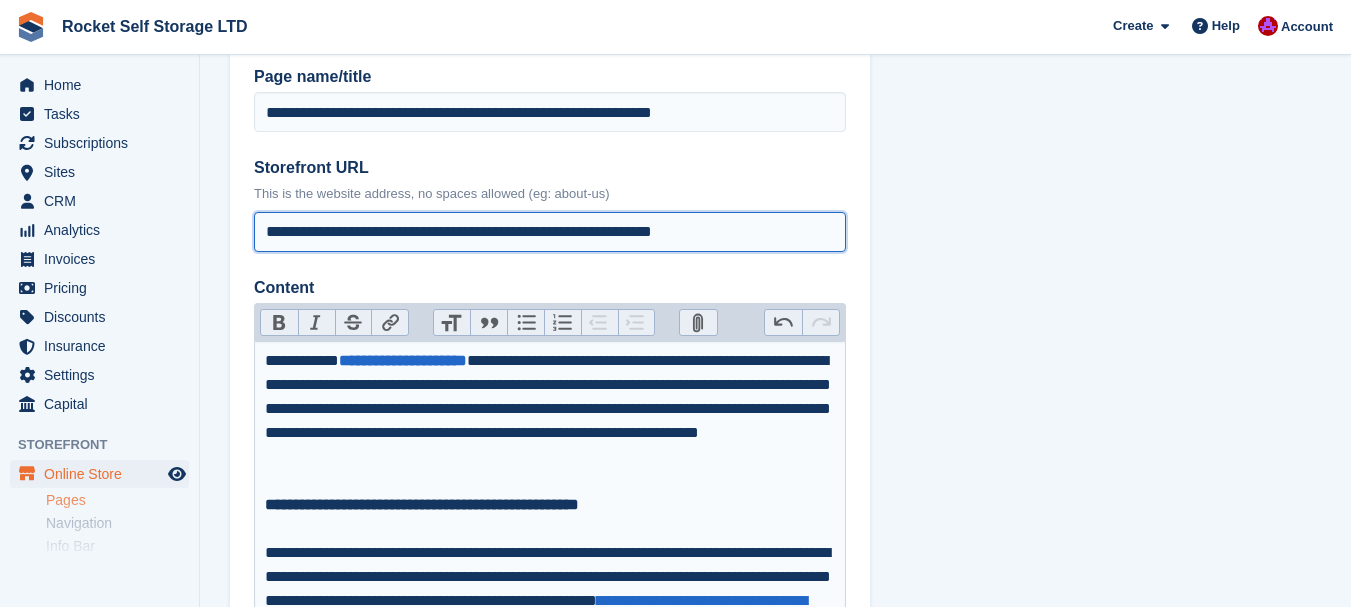 click on "**********" at bounding box center [550, 232] 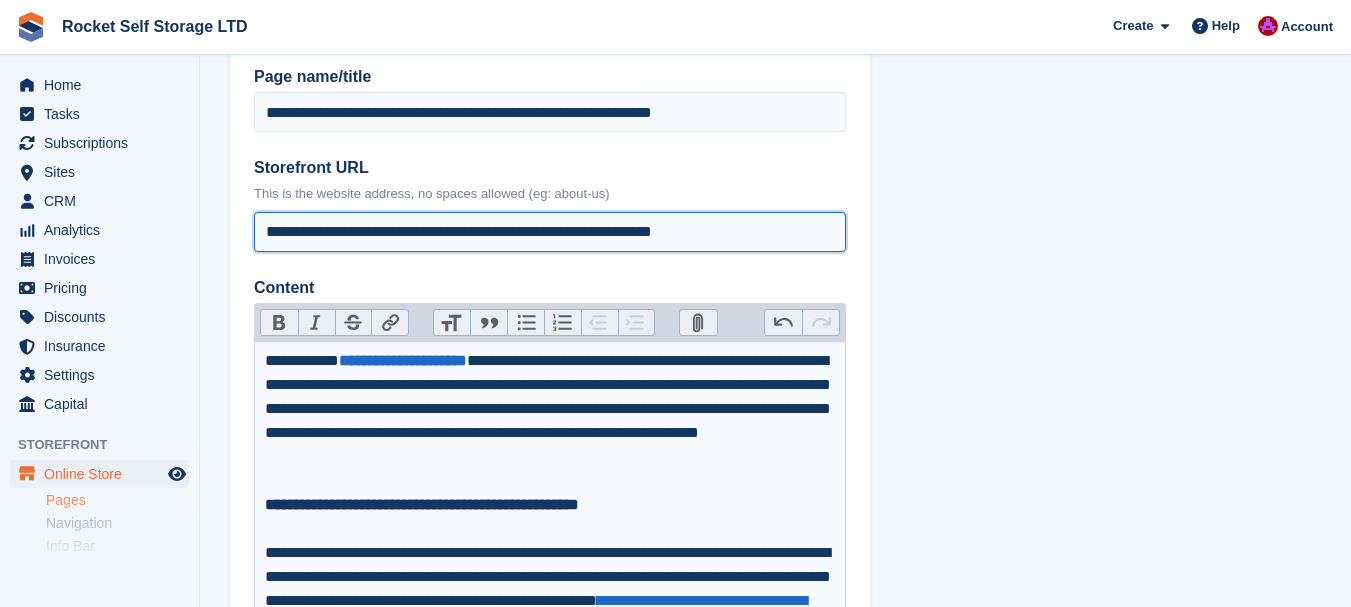 click on "**********" at bounding box center (550, 232) 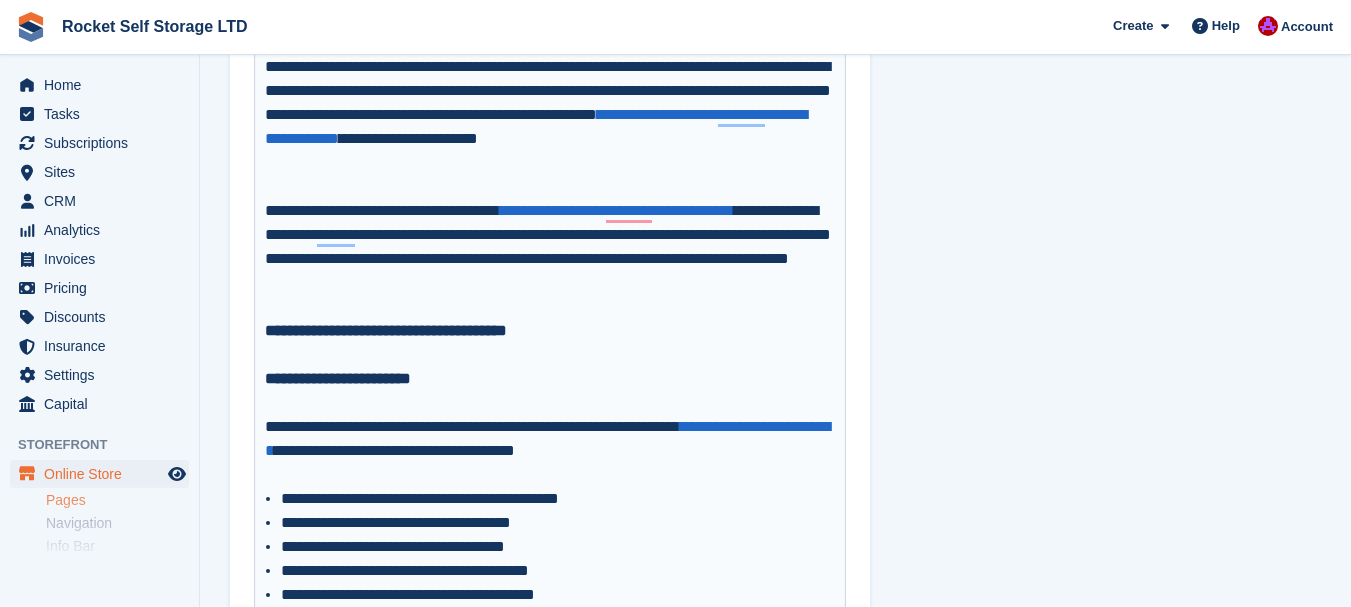 scroll, scrollTop: 600, scrollLeft: 0, axis: vertical 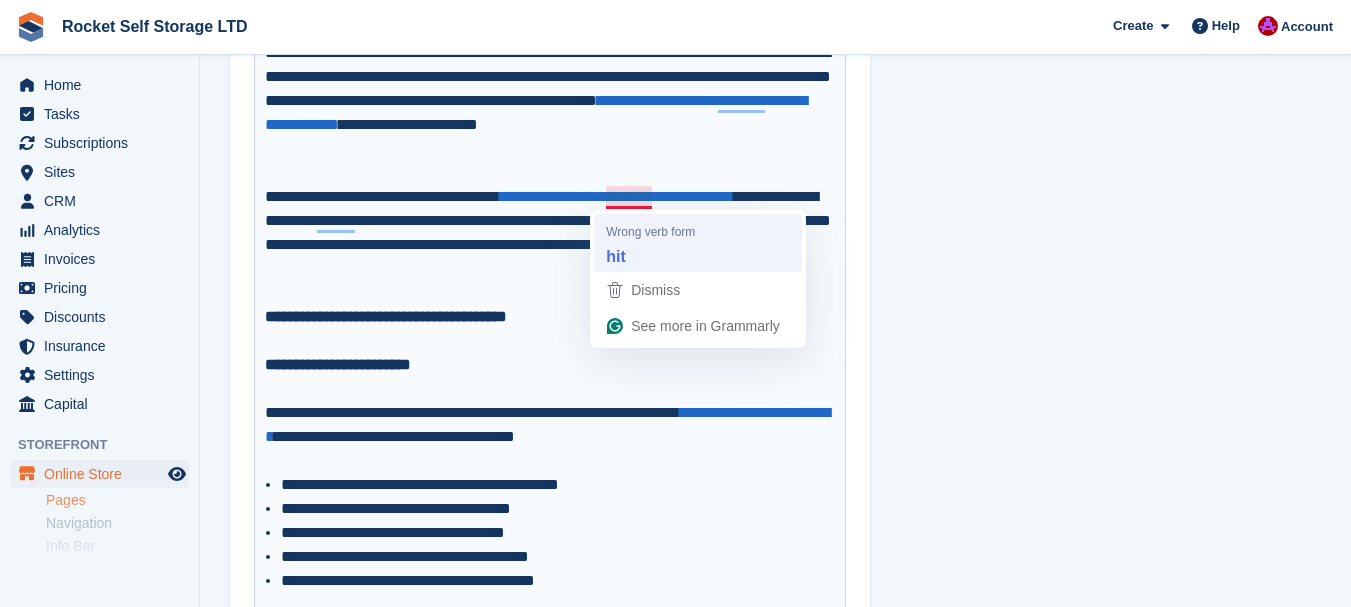 type on "**********" 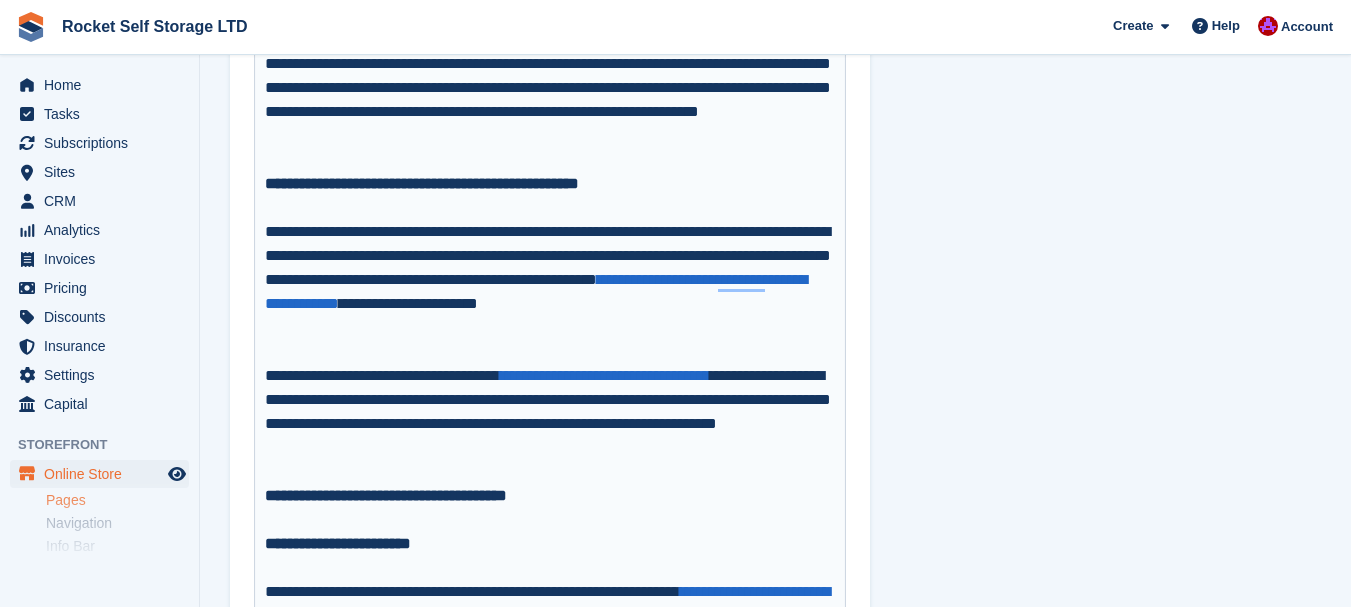 scroll, scrollTop: 400, scrollLeft: 0, axis: vertical 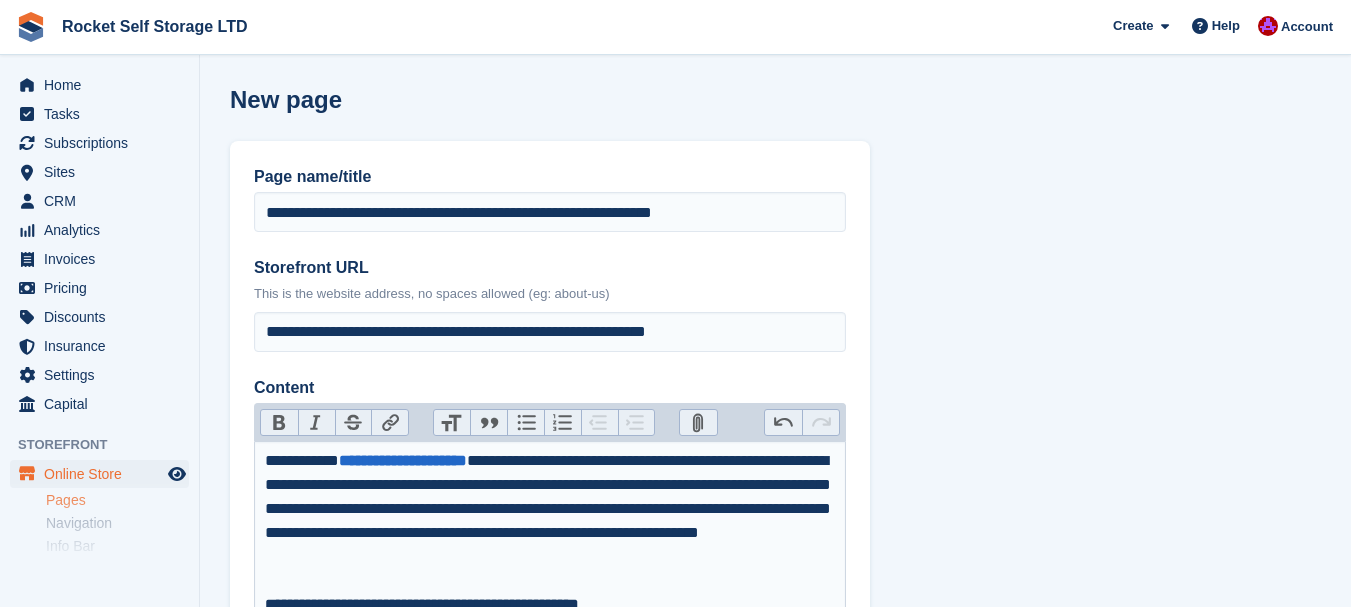 click on "**********" at bounding box center [550, 509] 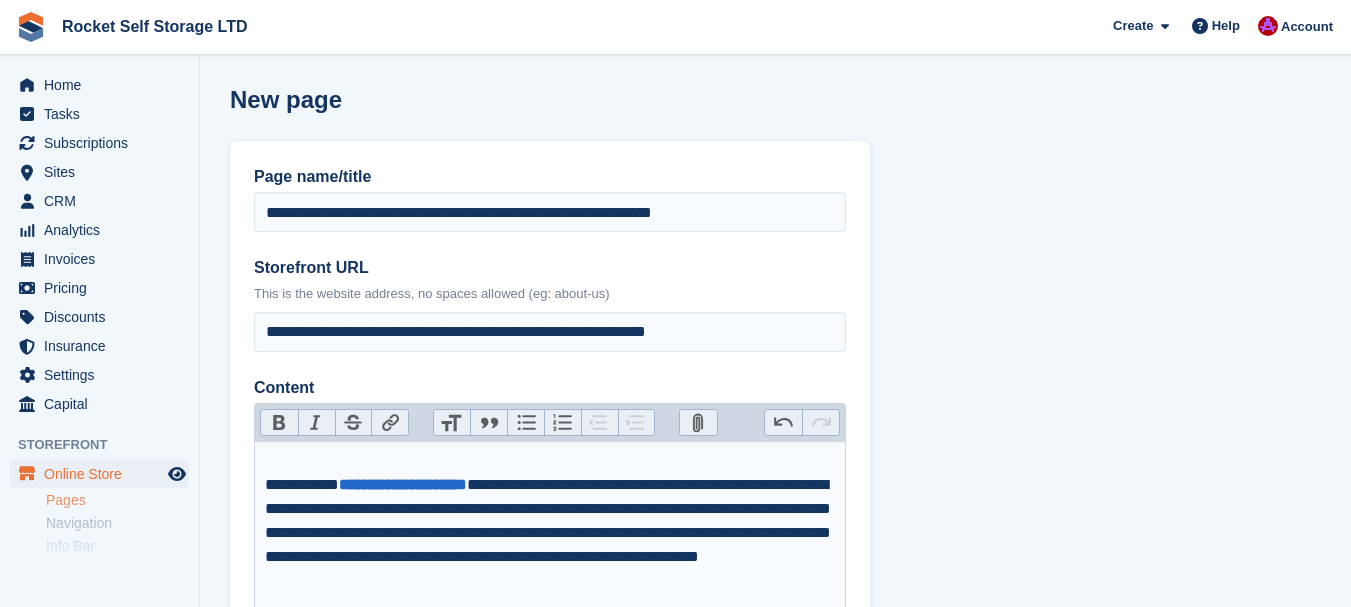 click on "**********" at bounding box center [550, 521] 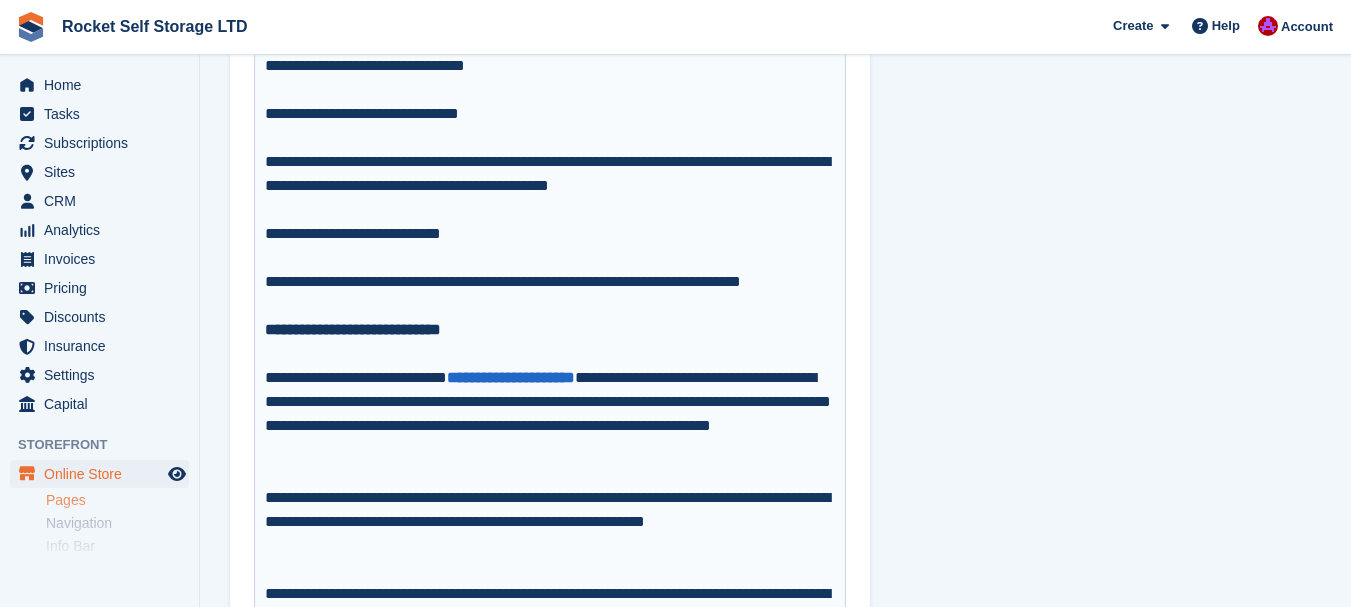 scroll, scrollTop: 5345, scrollLeft: 0, axis: vertical 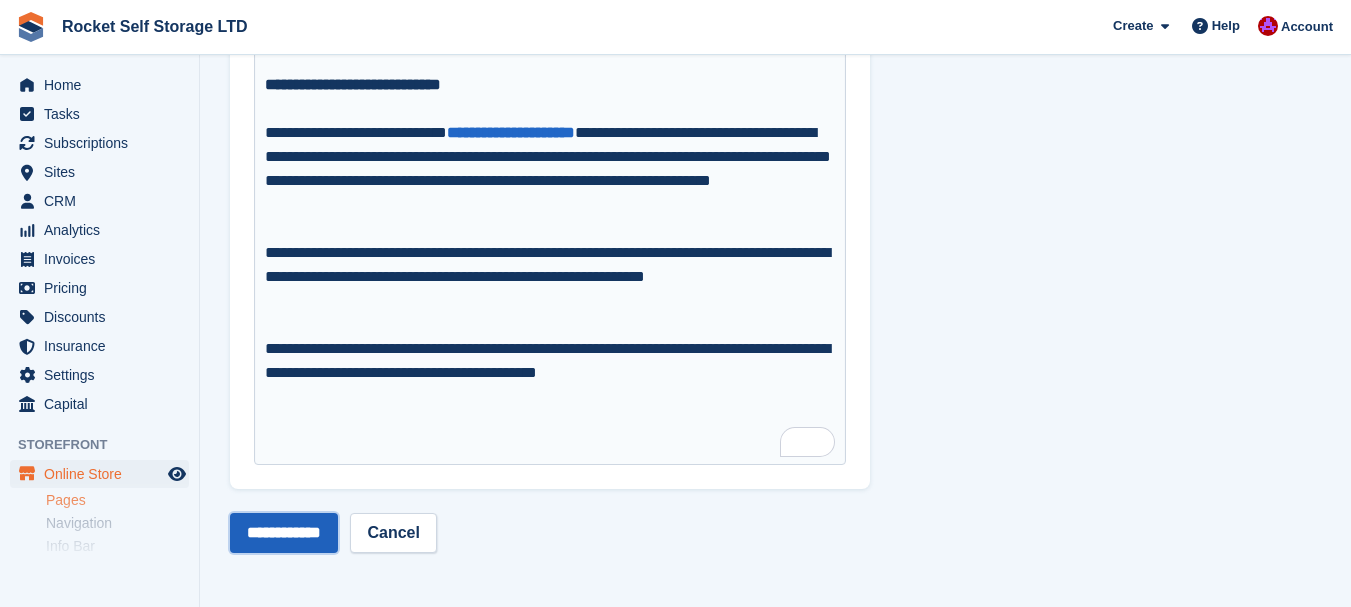 click on "**********" at bounding box center [284, 533] 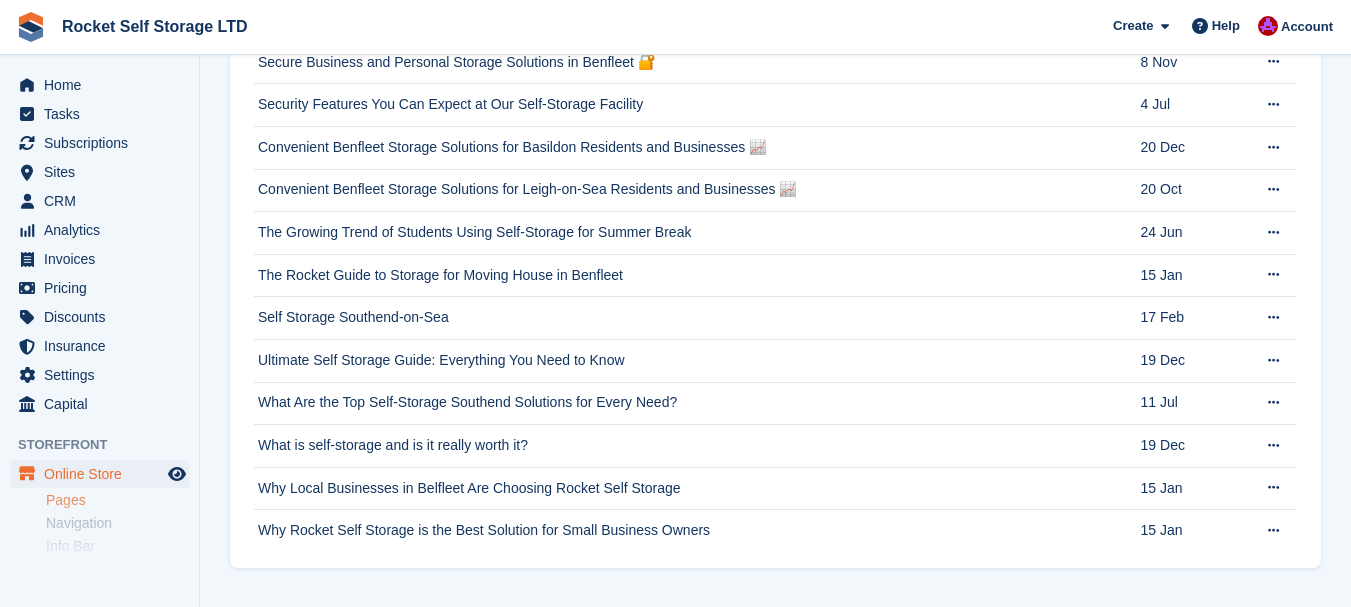 scroll, scrollTop: 1861, scrollLeft: 0, axis: vertical 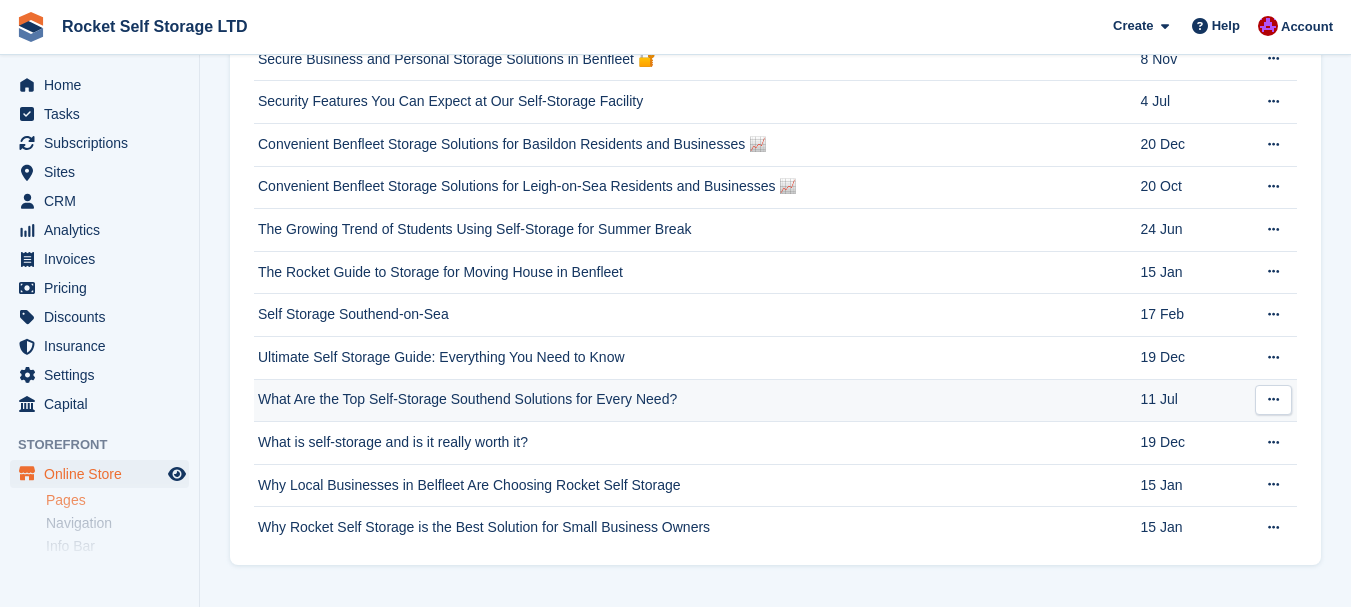 click at bounding box center [1273, 400] 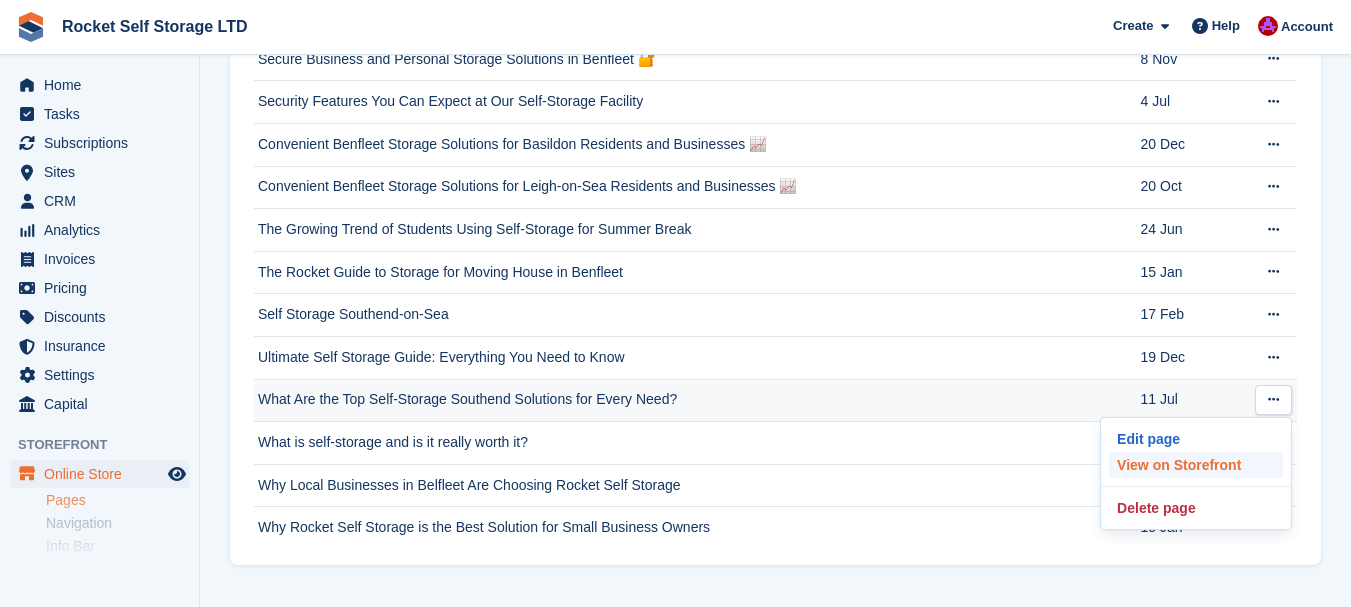 click on "View on Storefront" at bounding box center (1196, 465) 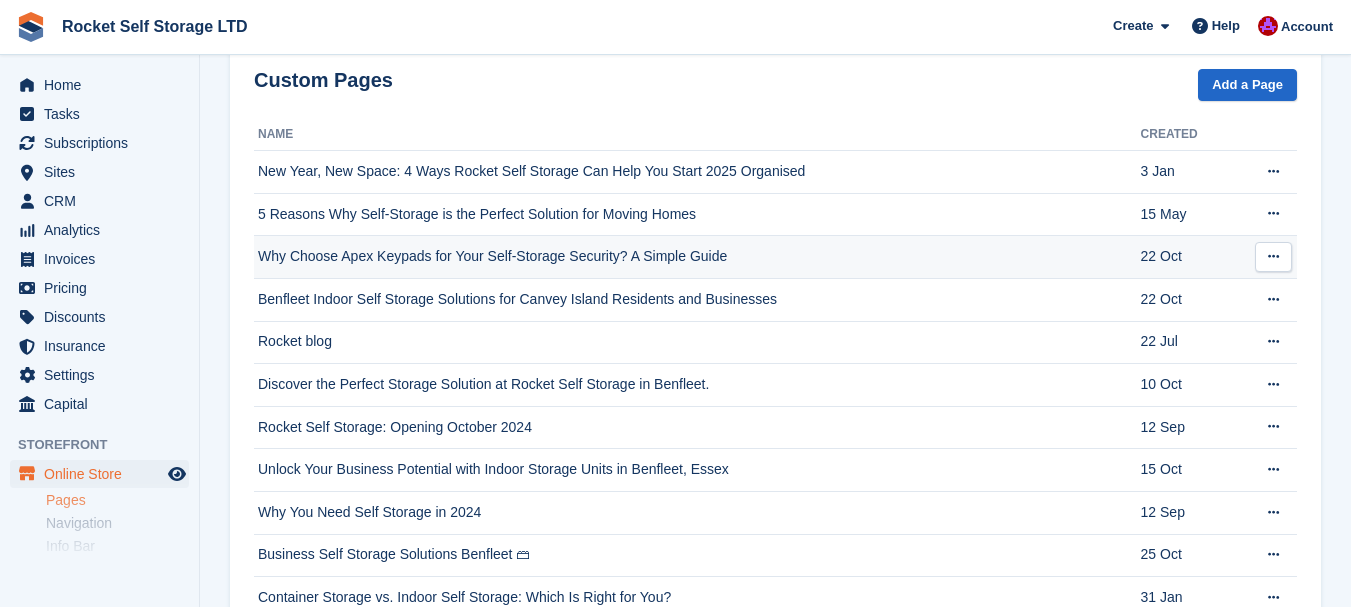 scroll, scrollTop: 761, scrollLeft: 0, axis: vertical 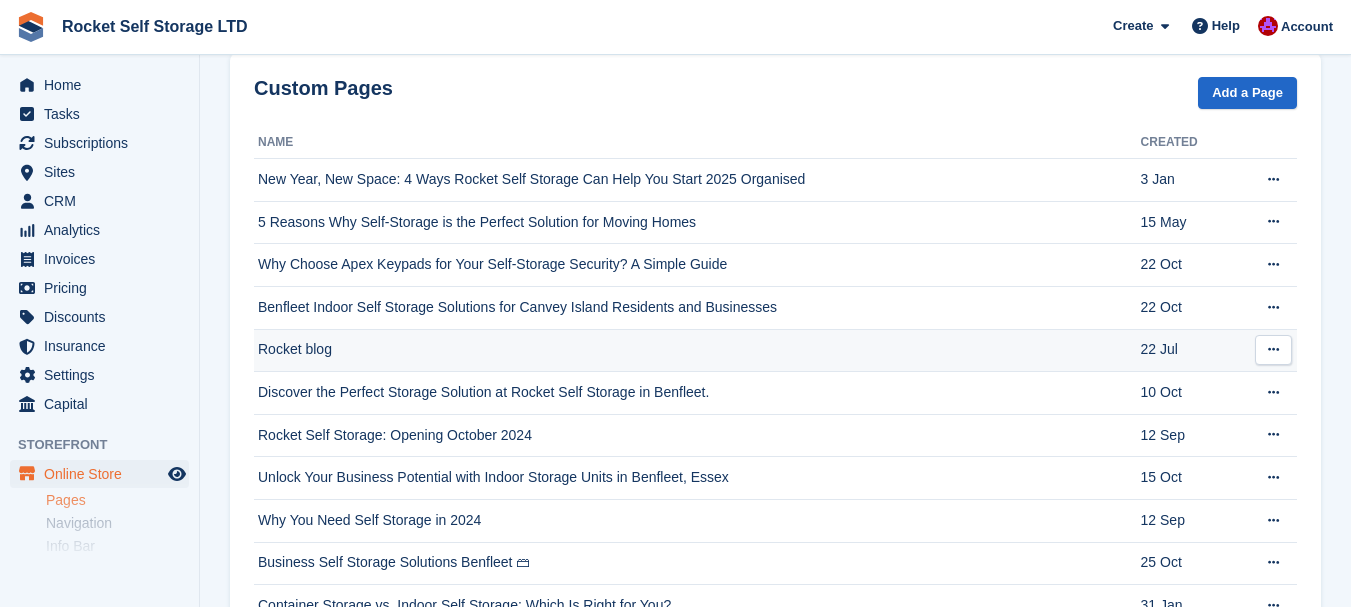 click on "Rocket blog" at bounding box center [697, 350] 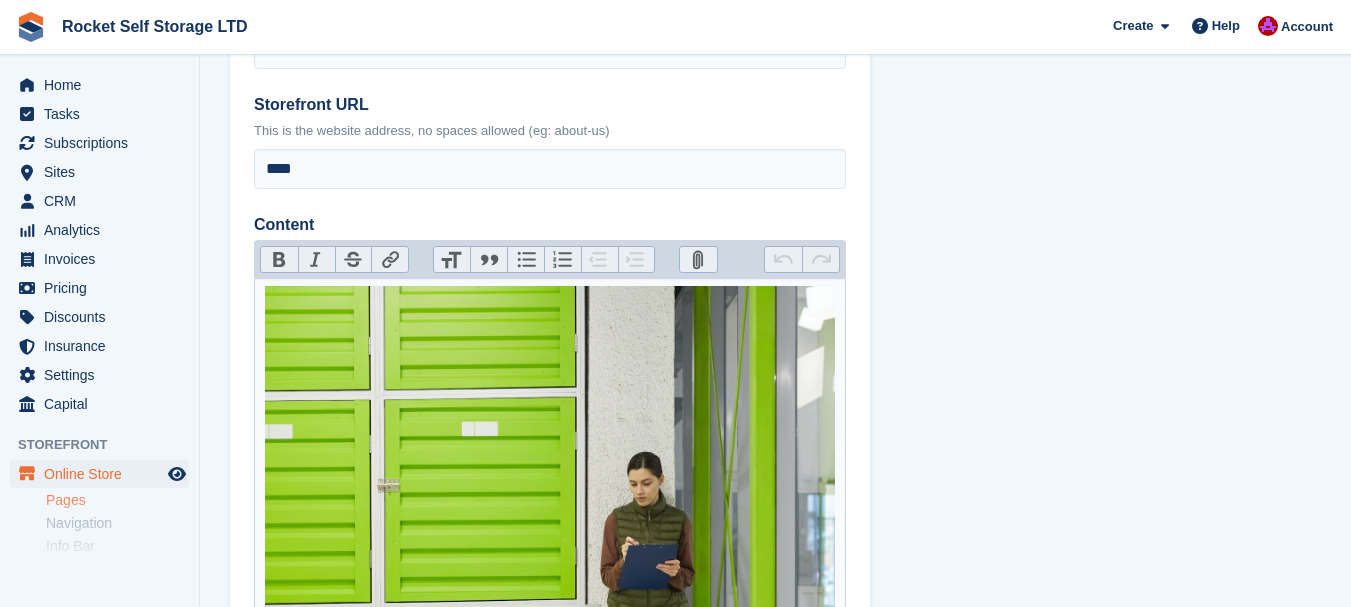 scroll, scrollTop: 200, scrollLeft: 0, axis: vertical 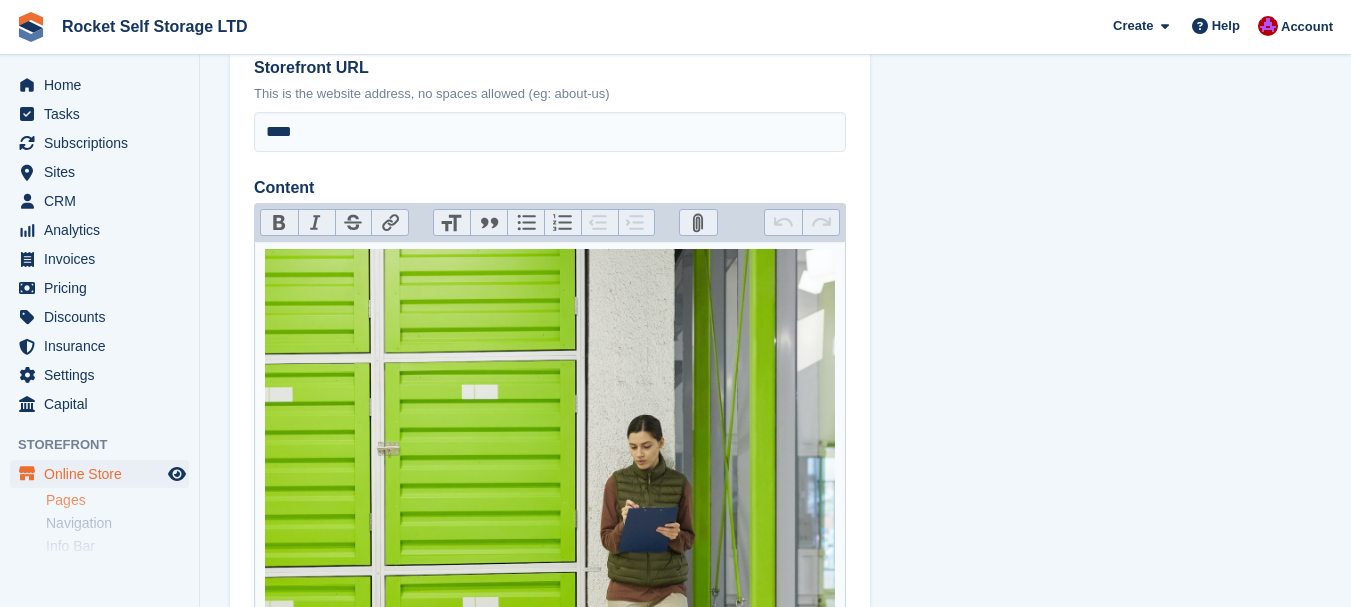 click on "**********" at bounding box center (550, 5307) 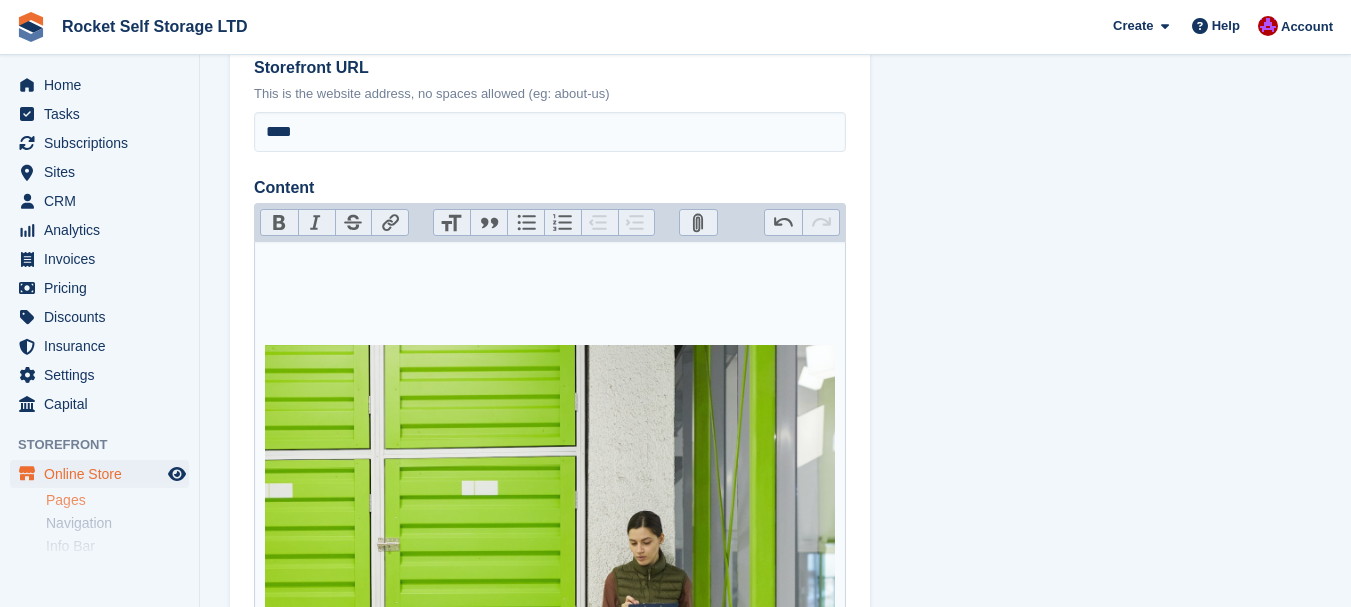 click on "**********" at bounding box center (550, 608) 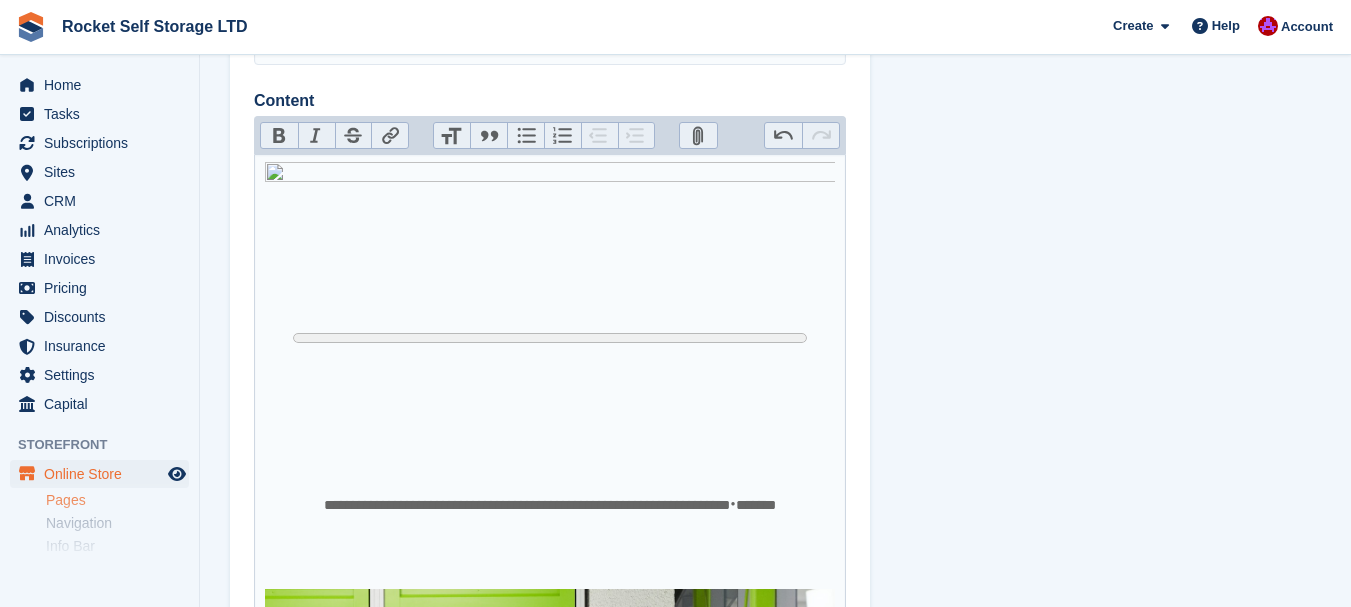 scroll, scrollTop: 400, scrollLeft: 0, axis: vertical 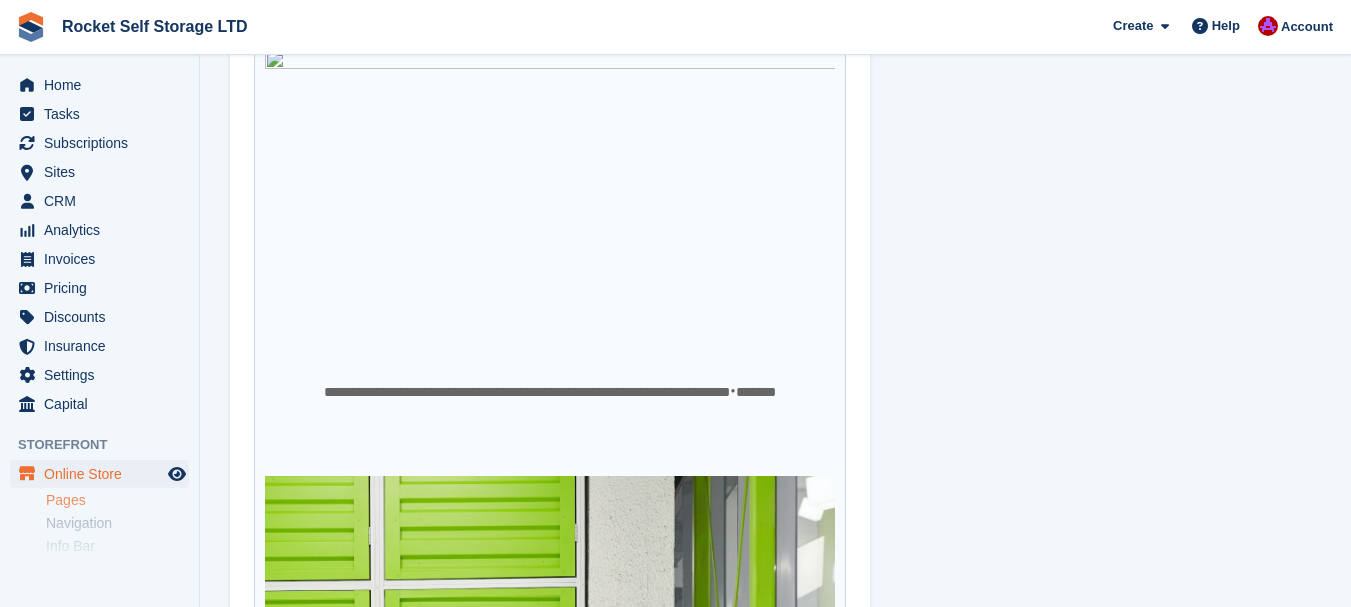 click on "**********" at bounding box center (550, 574) 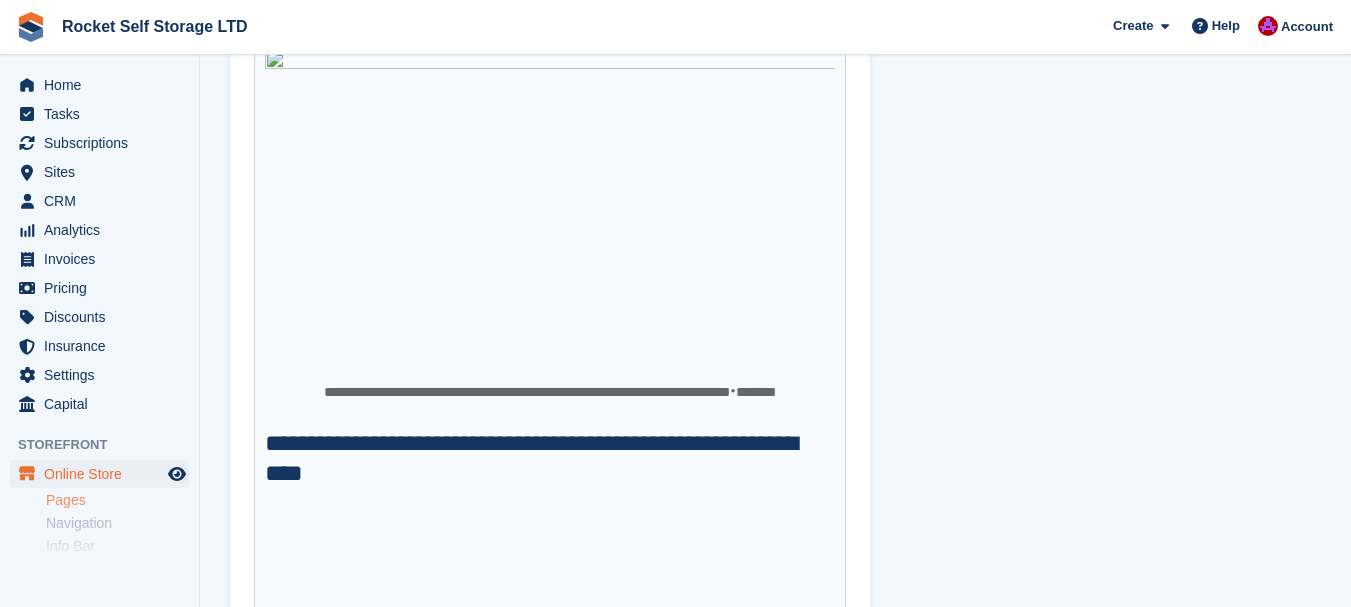 click on "**********" at bounding box center [550, 458] 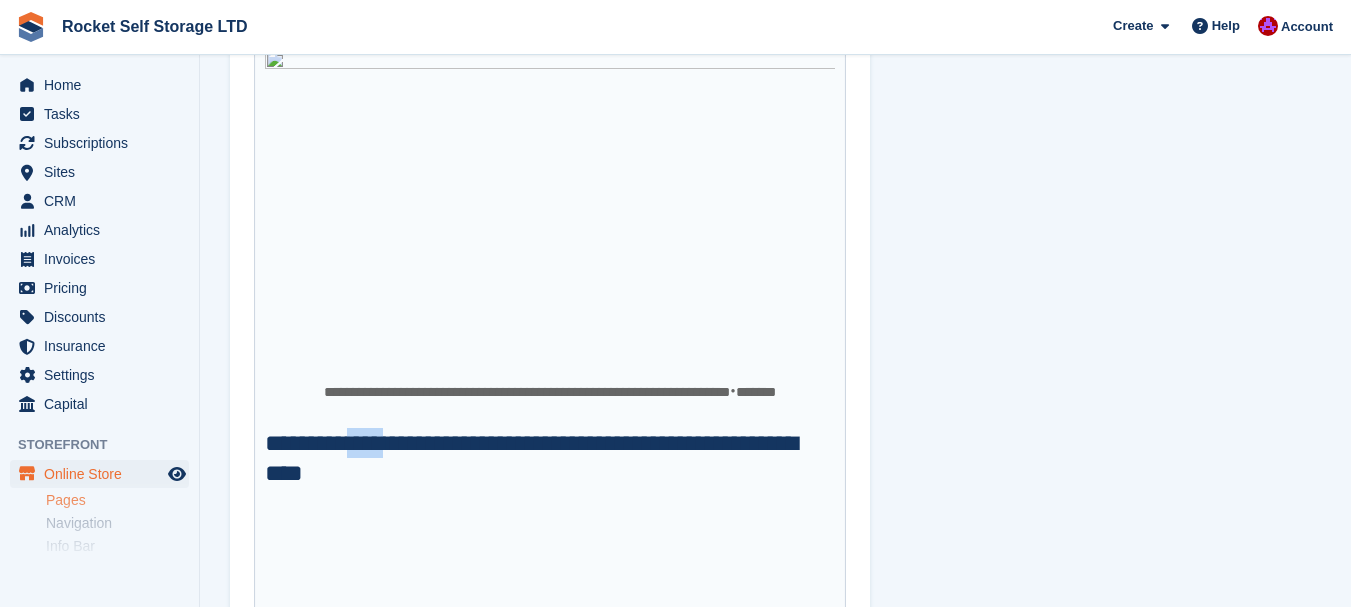 click on "**********" at bounding box center [550, 458] 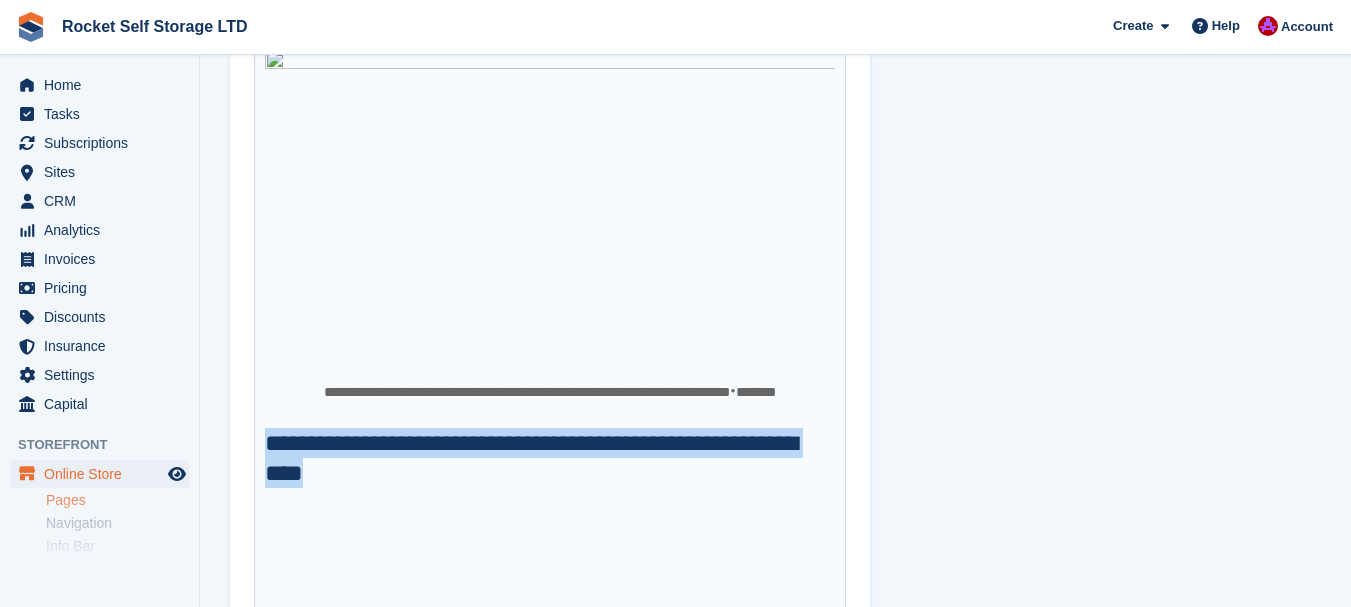 click on "**********" at bounding box center (550, 458) 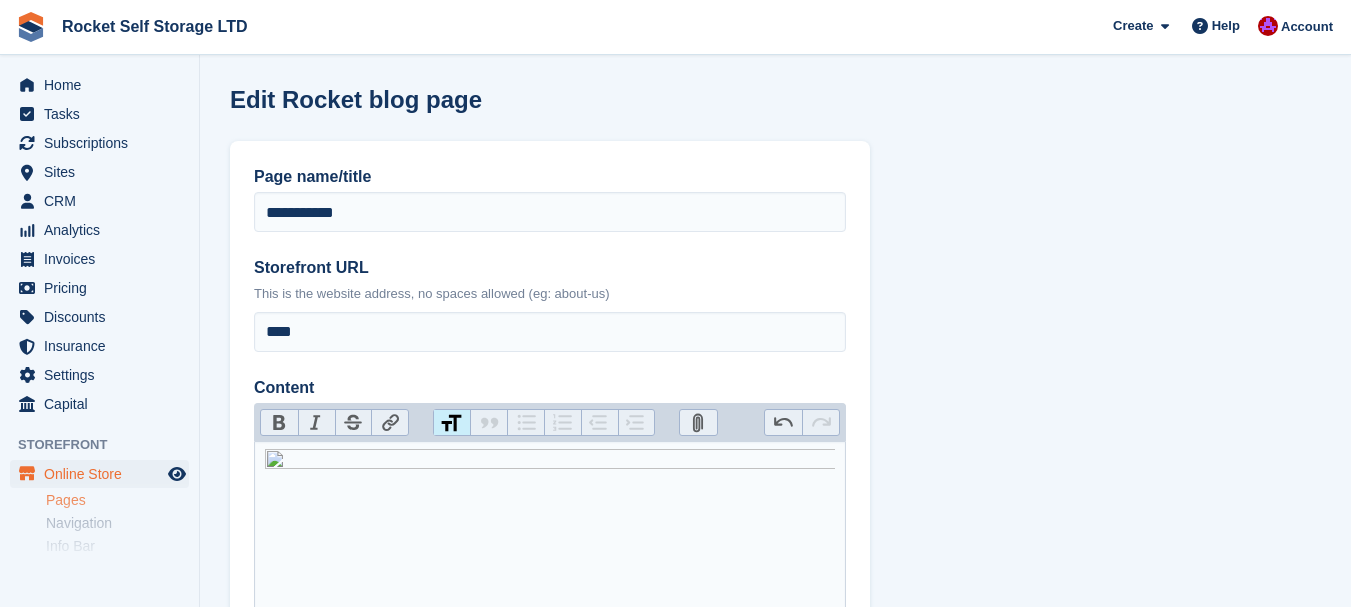 click on "Heading" at bounding box center [452, 423] 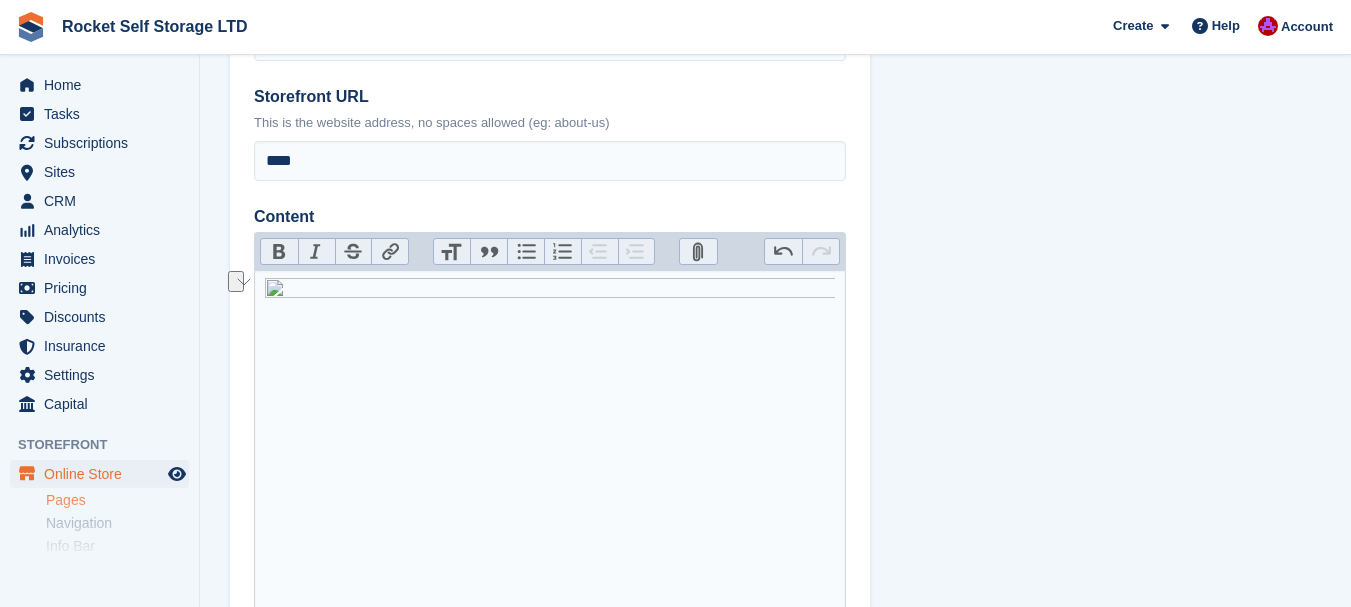scroll, scrollTop: 300, scrollLeft: 0, axis: vertical 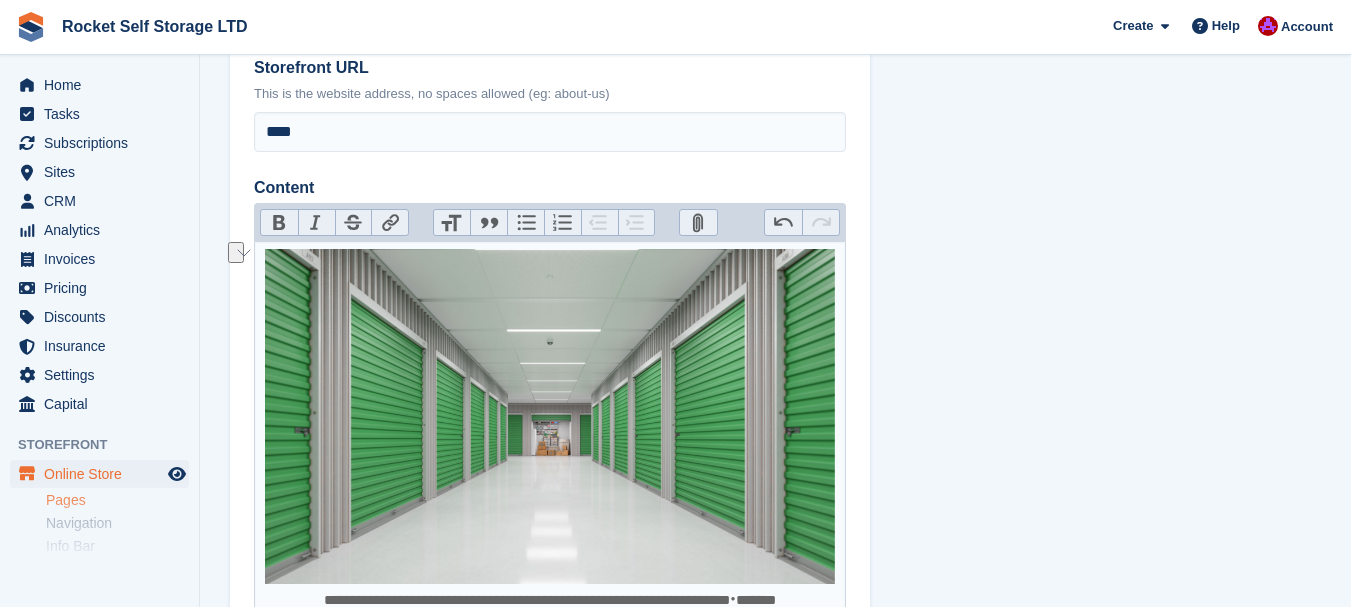 click on "Link" at bounding box center [389, 223] 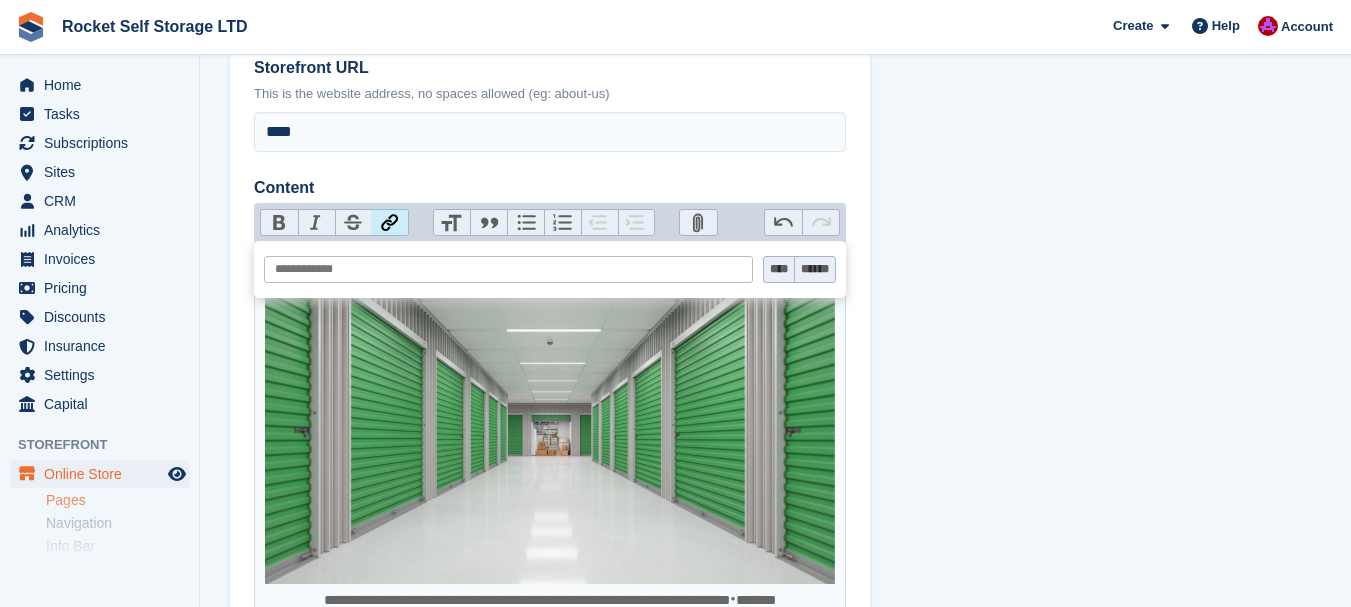 paste on "**********" 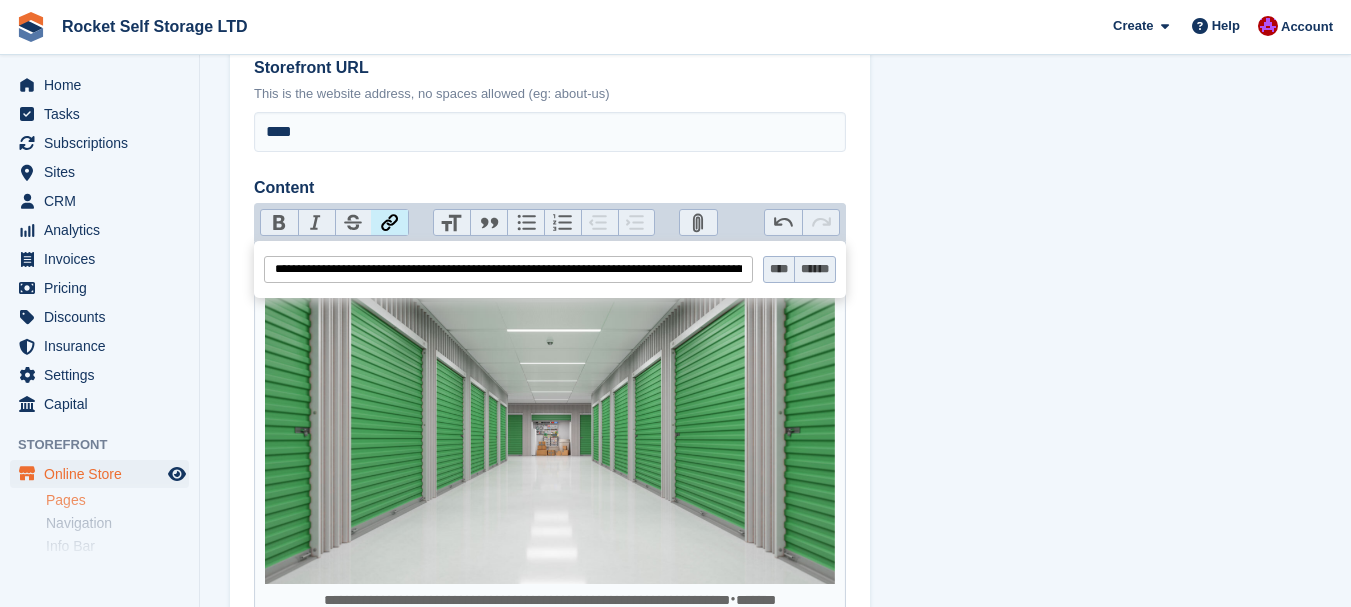 scroll, scrollTop: 0, scrollLeft: 88, axis: horizontal 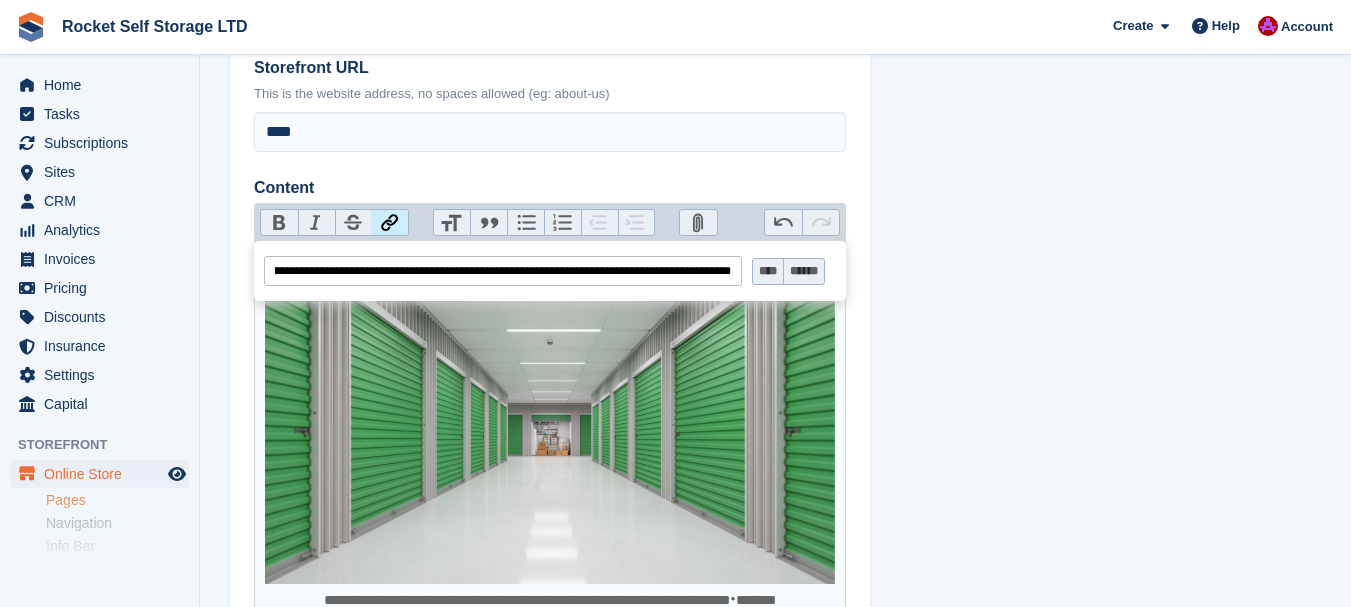 type on "**********" 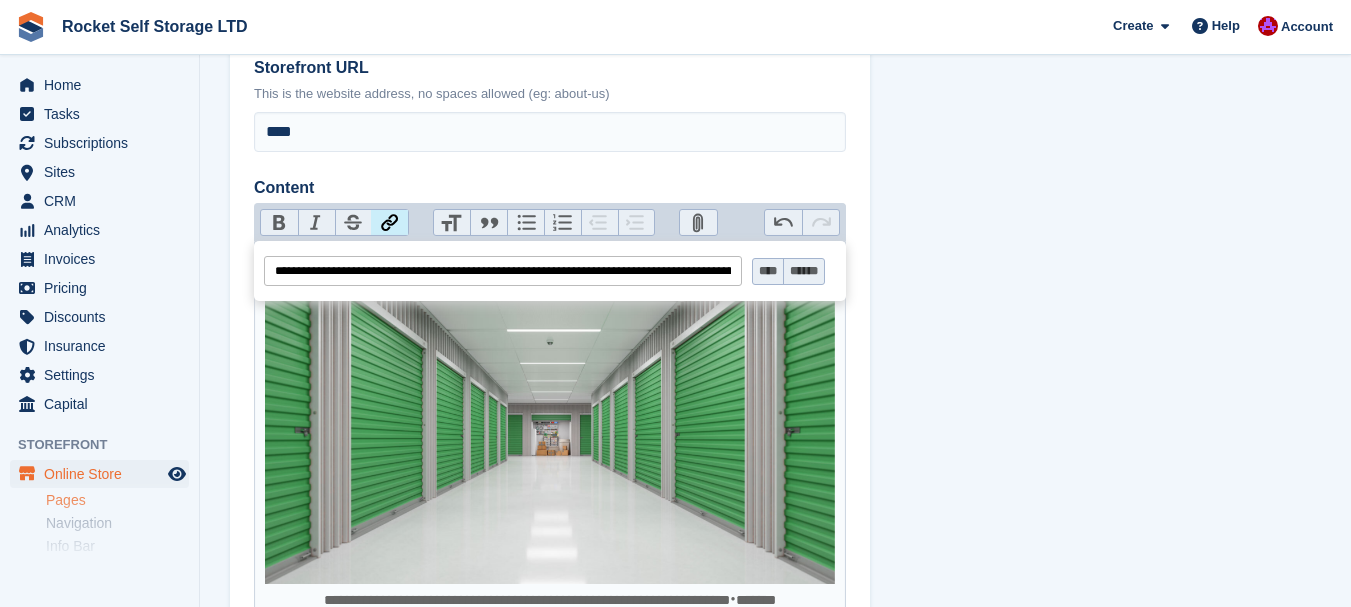 click on "****" at bounding box center (768, 271) 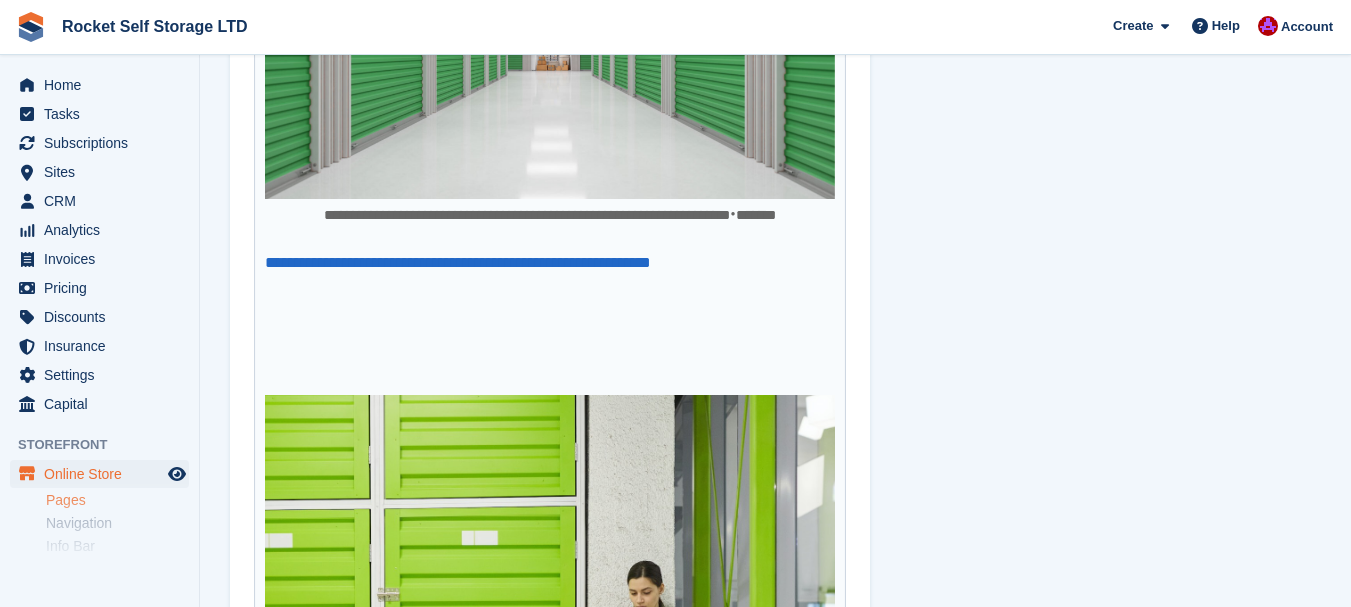 scroll, scrollTop: 700, scrollLeft: 0, axis: vertical 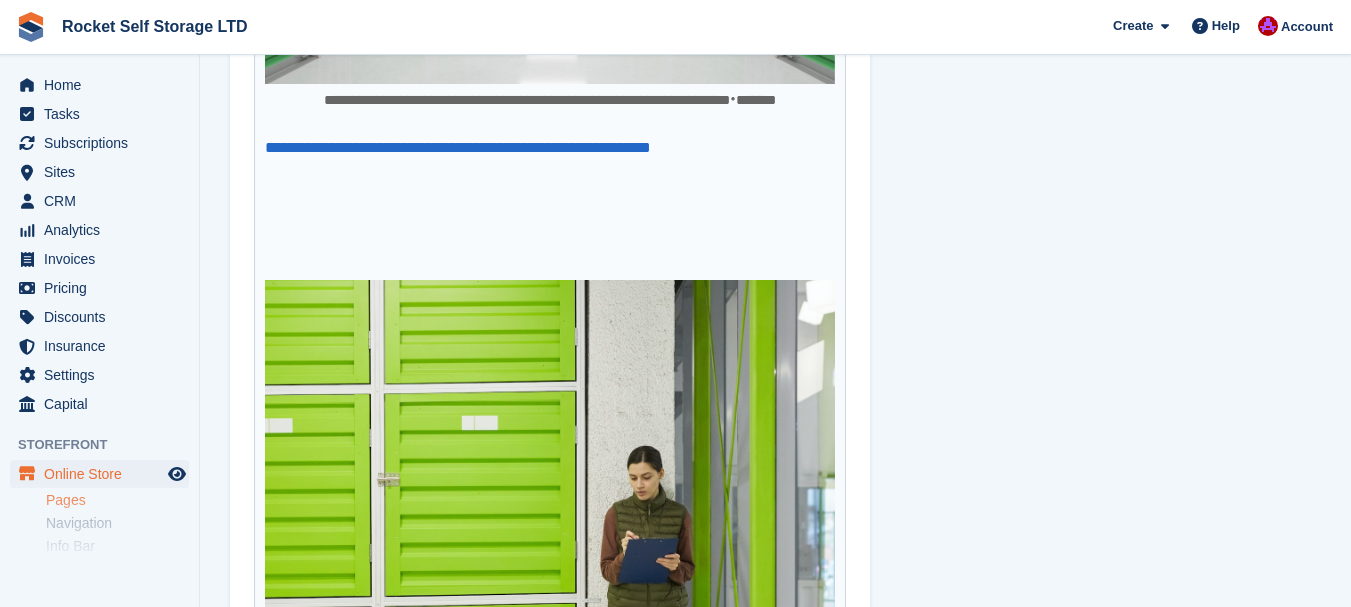 click at bounding box center (550, 184) 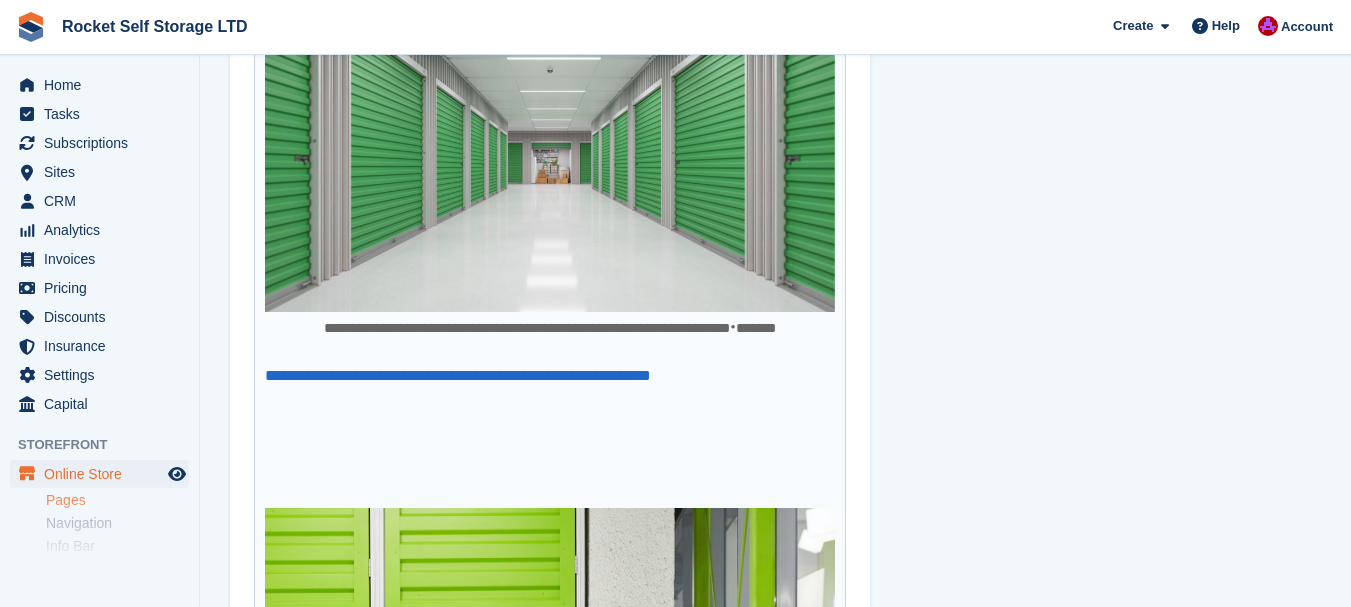 scroll, scrollTop: 500, scrollLeft: 0, axis: vertical 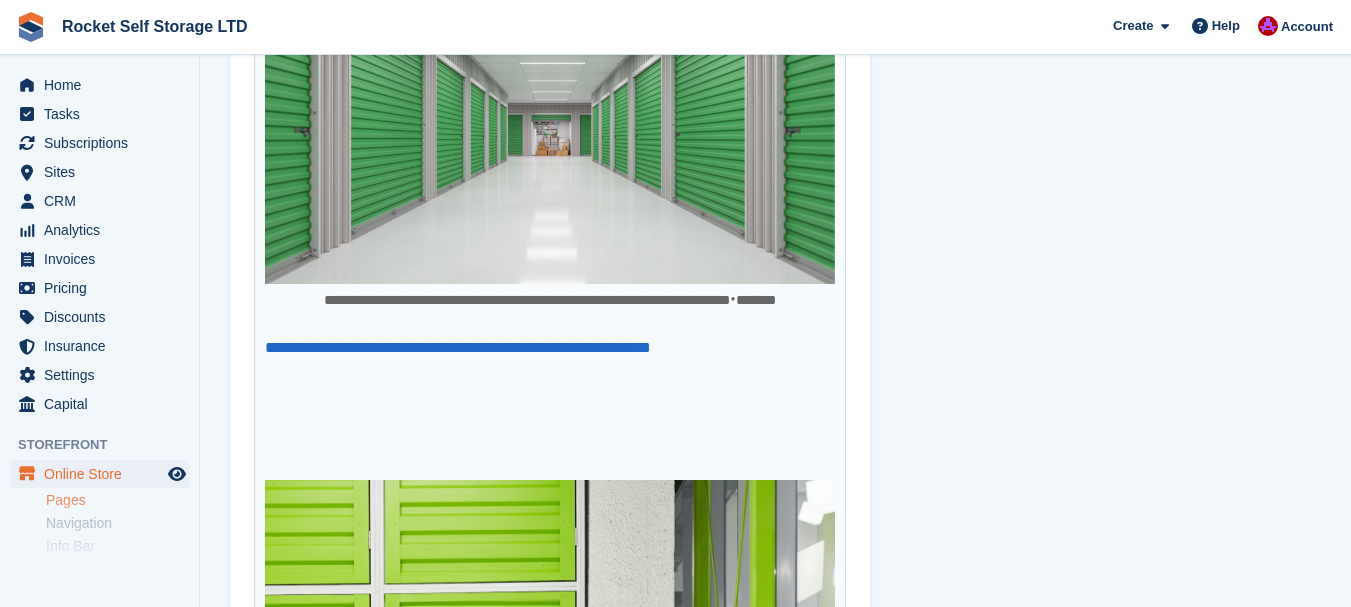 click on "**********" at bounding box center [550, 755] 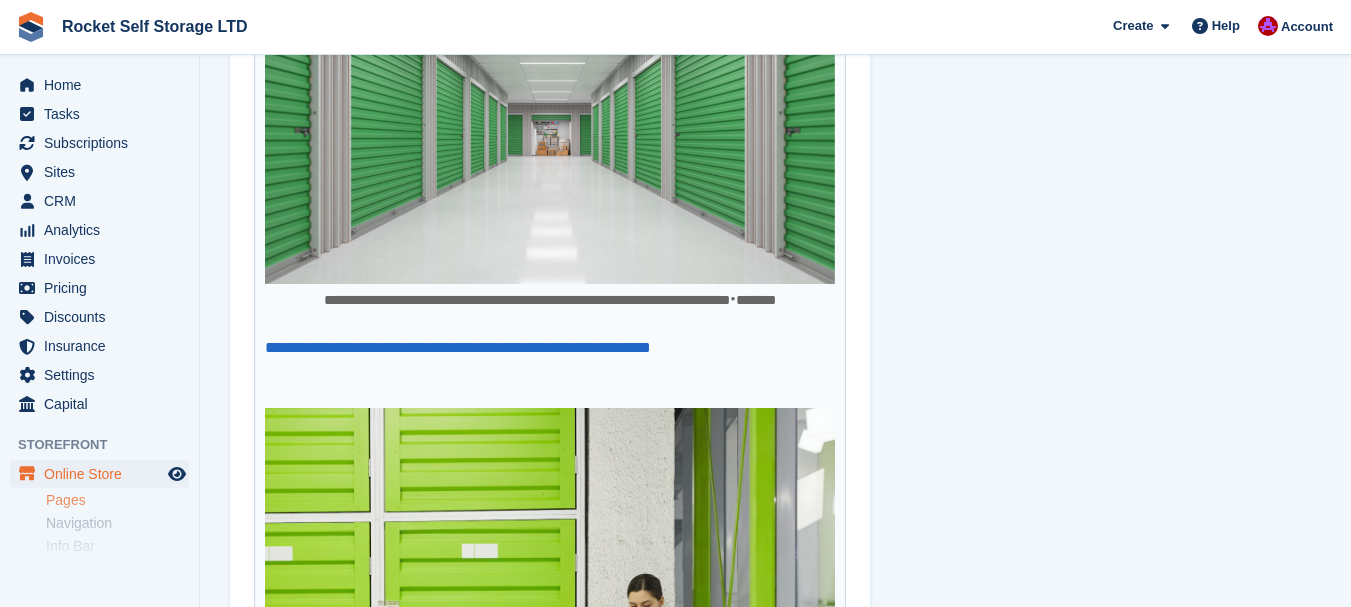 type on "**********" 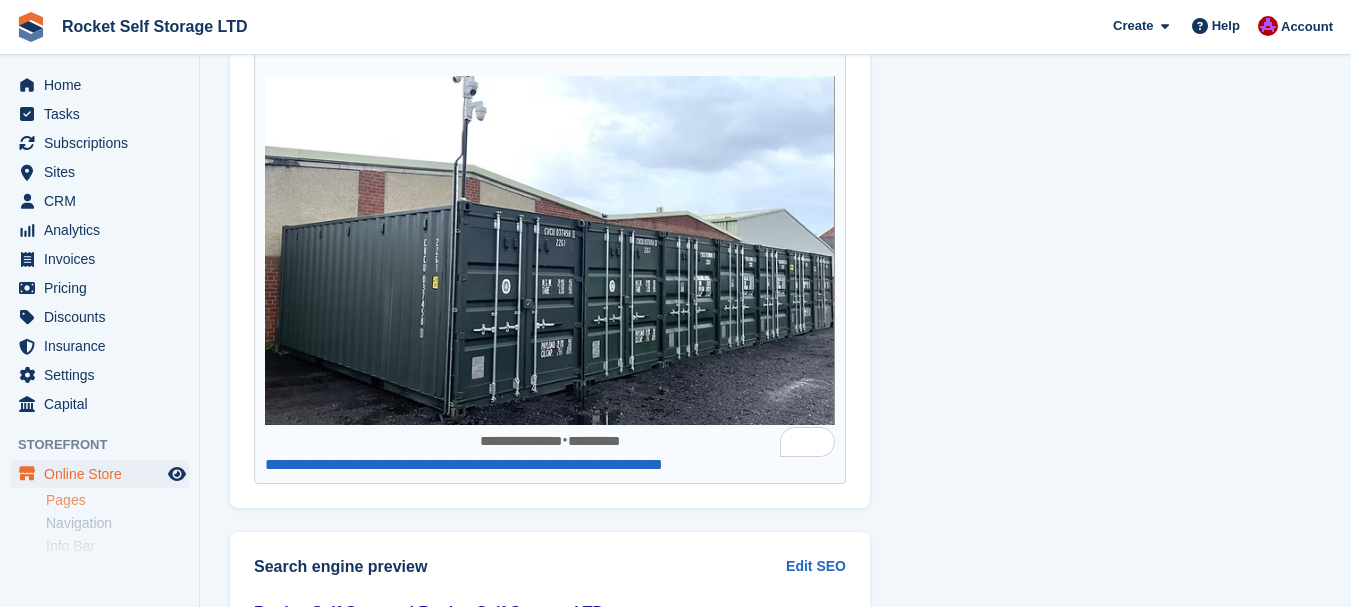 scroll, scrollTop: 10723, scrollLeft: 0, axis: vertical 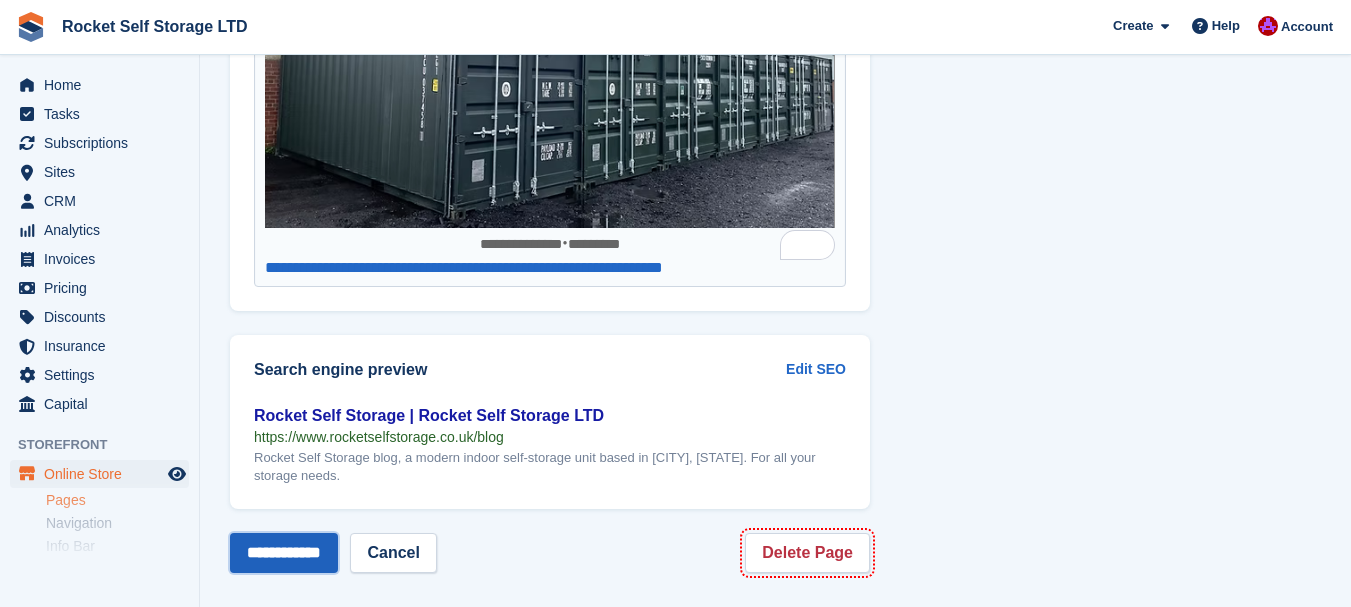 click on "**********" at bounding box center [284, 553] 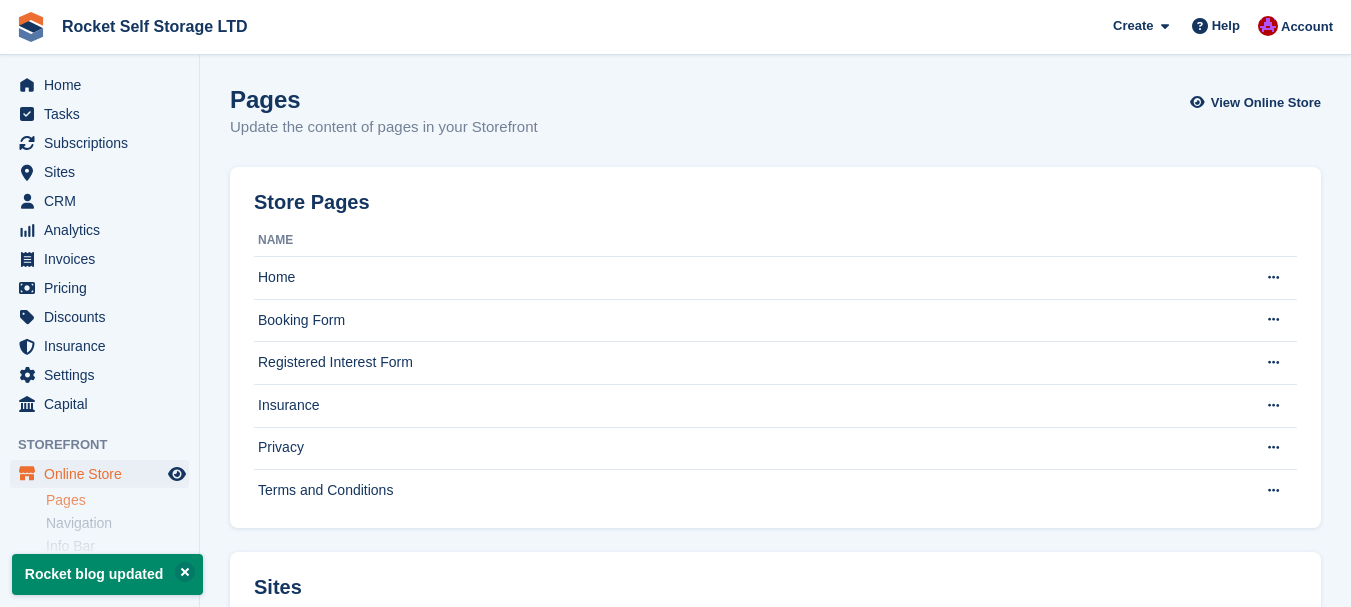 scroll, scrollTop: 0, scrollLeft: 0, axis: both 